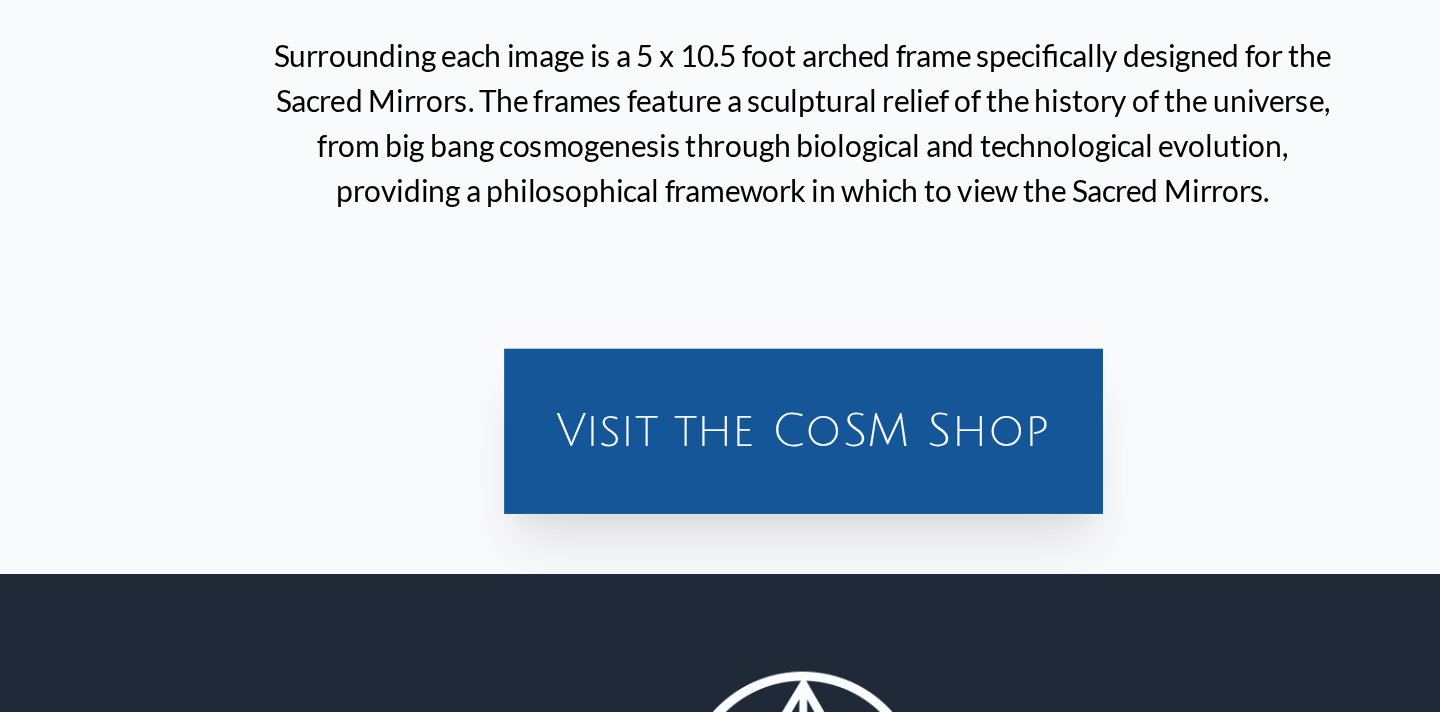 scroll, scrollTop: 742, scrollLeft: 0, axis: vertical 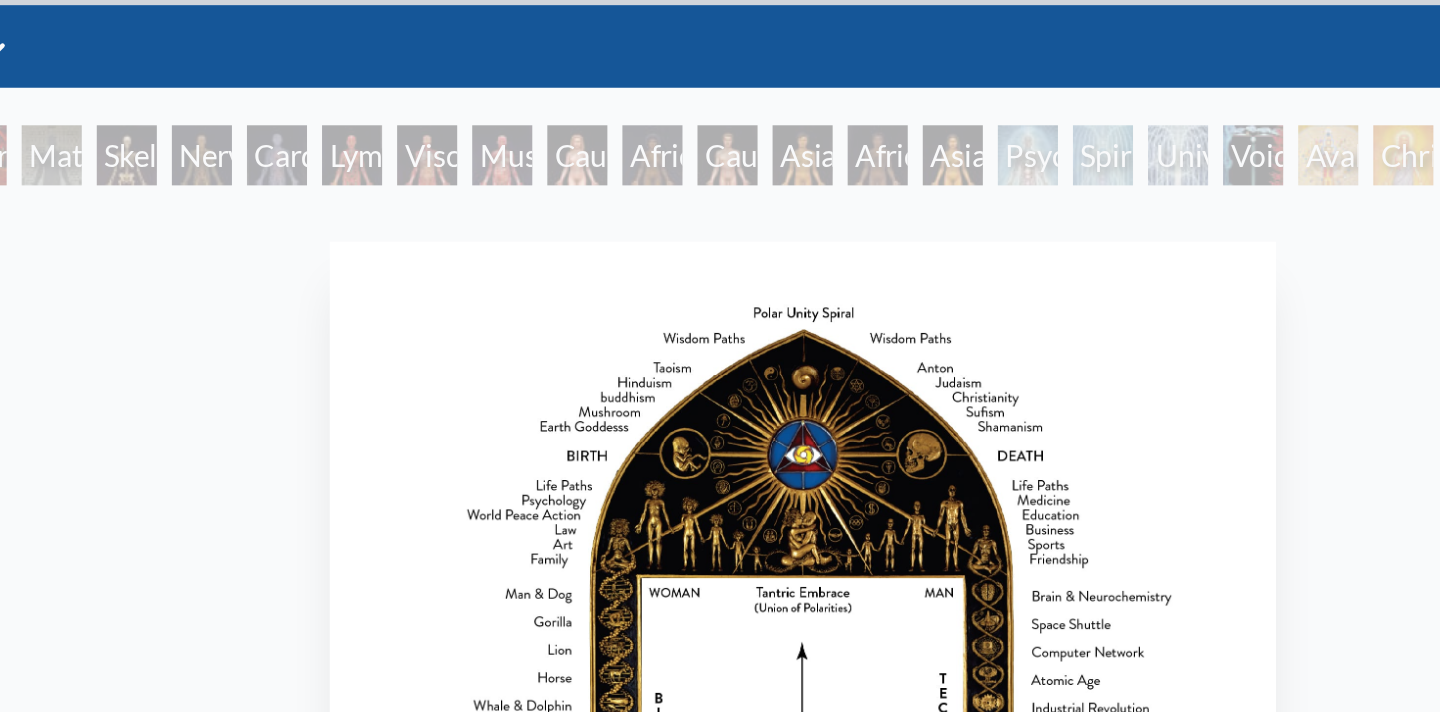 click on "Sacred Mirrors Frame
in collaboration with Allyson Grey
1985,  polyester resin, fiberglass, wood, illuminated stained glass, 60 x 126 in.
Visit the CoSM Shop" at bounding box center (720, 633) 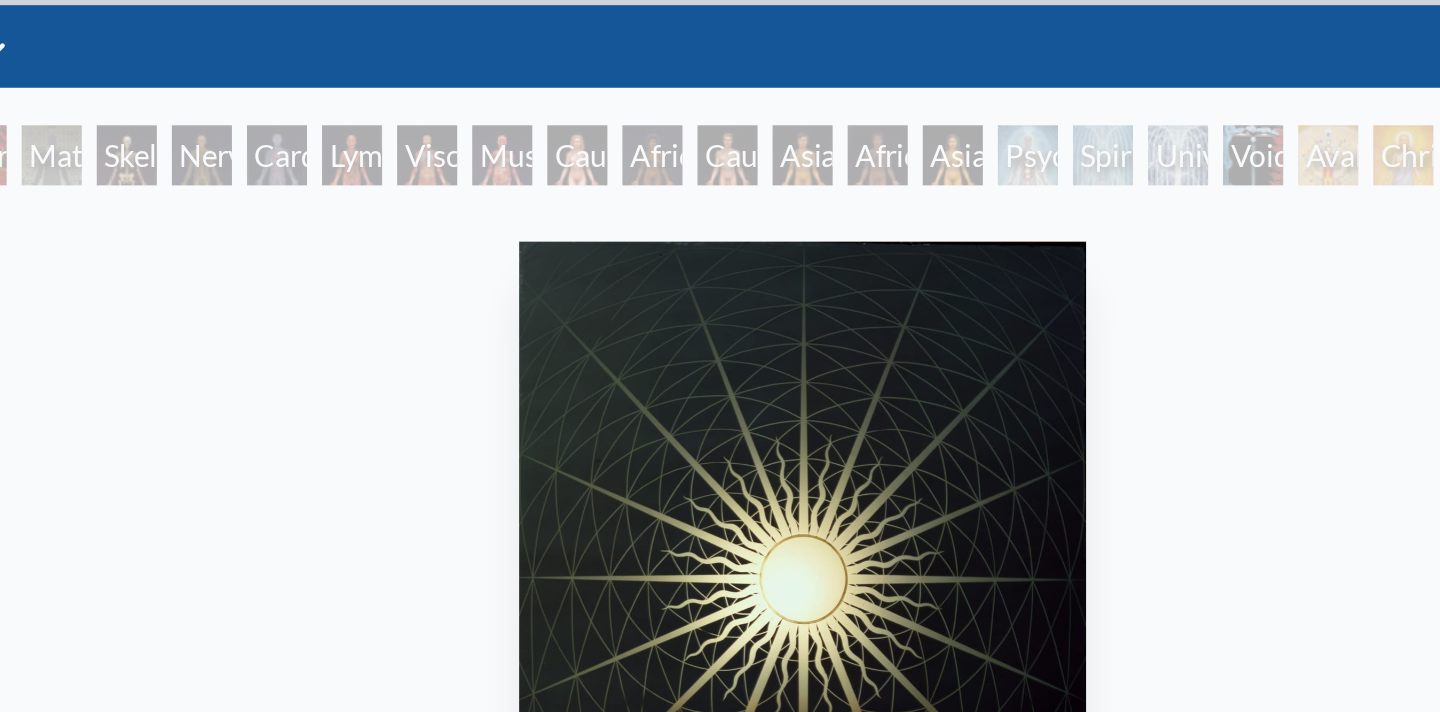 click on "Asian Woman" at bounding box center (800, 83) 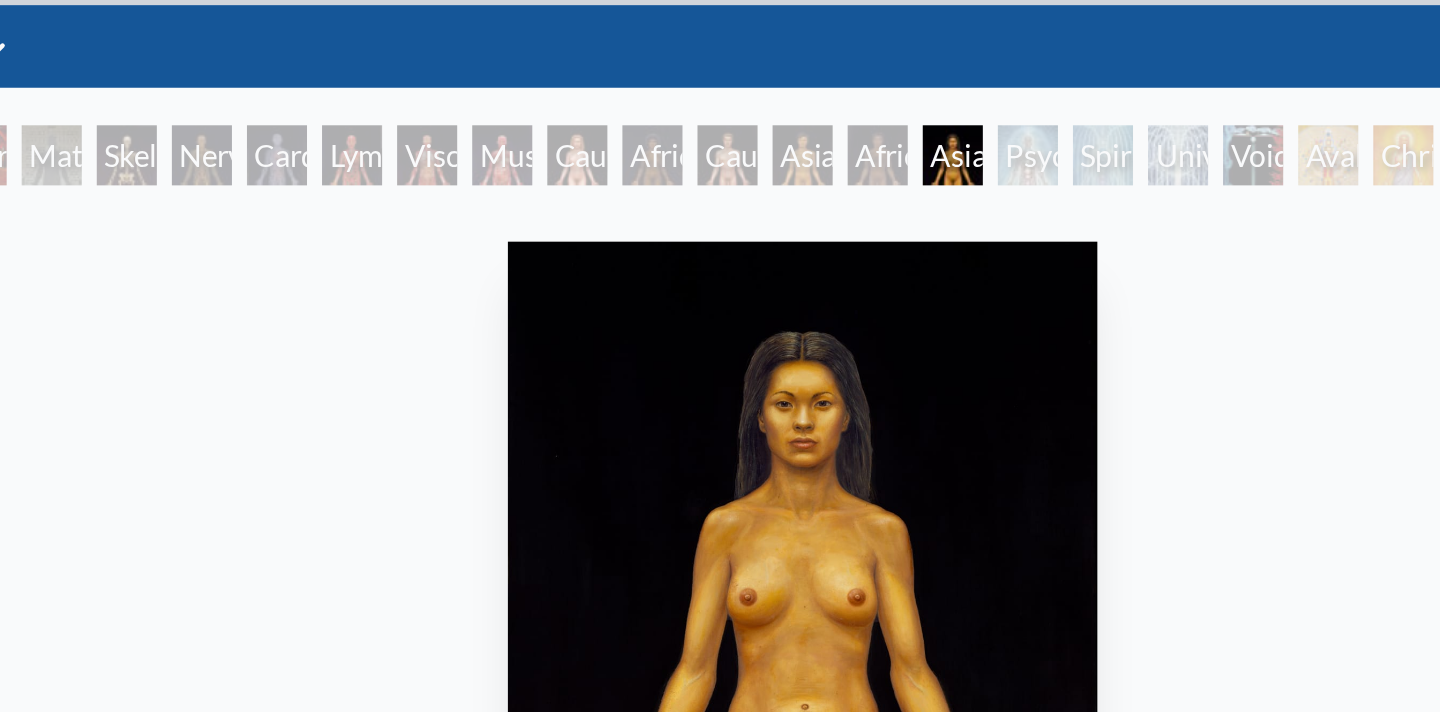 click on "Asian Man" at bounding box center (720, 83) 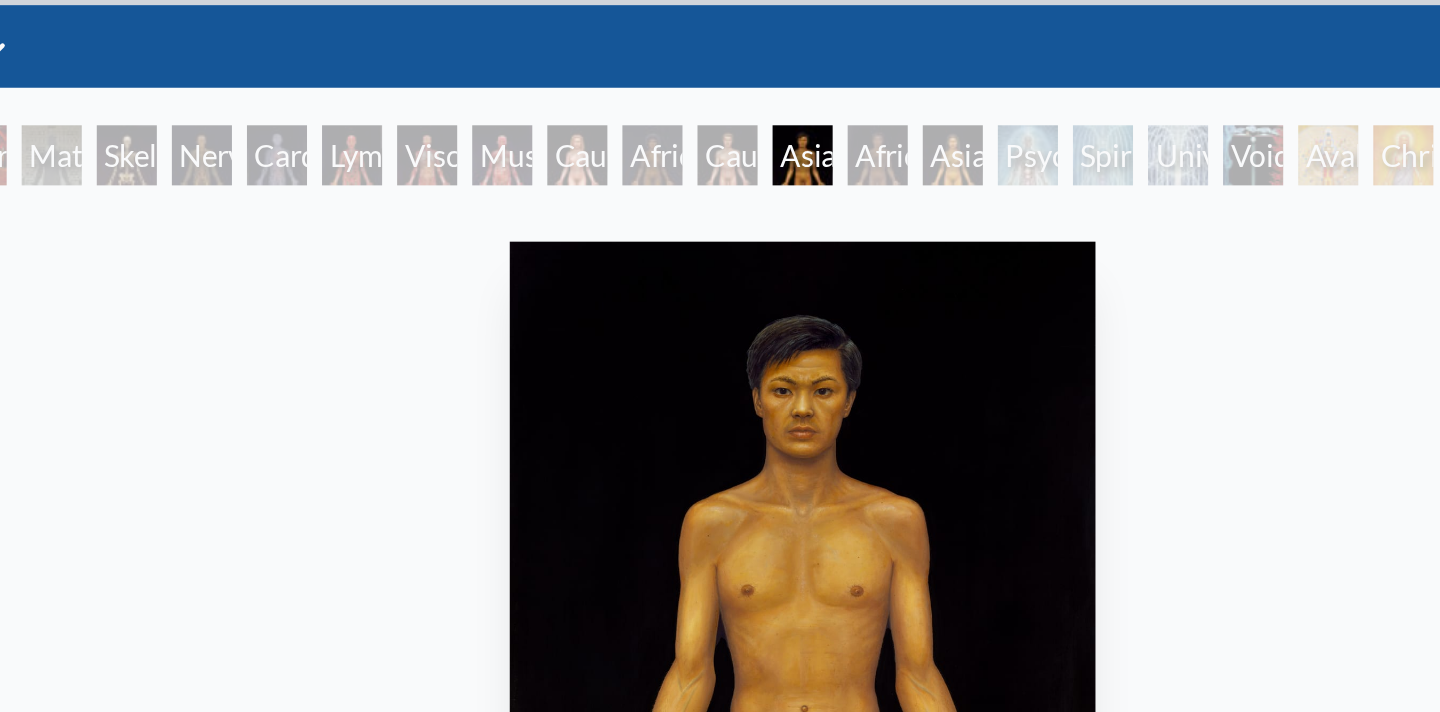 click on "Caucasian Man" at bounding box center (680, 83) 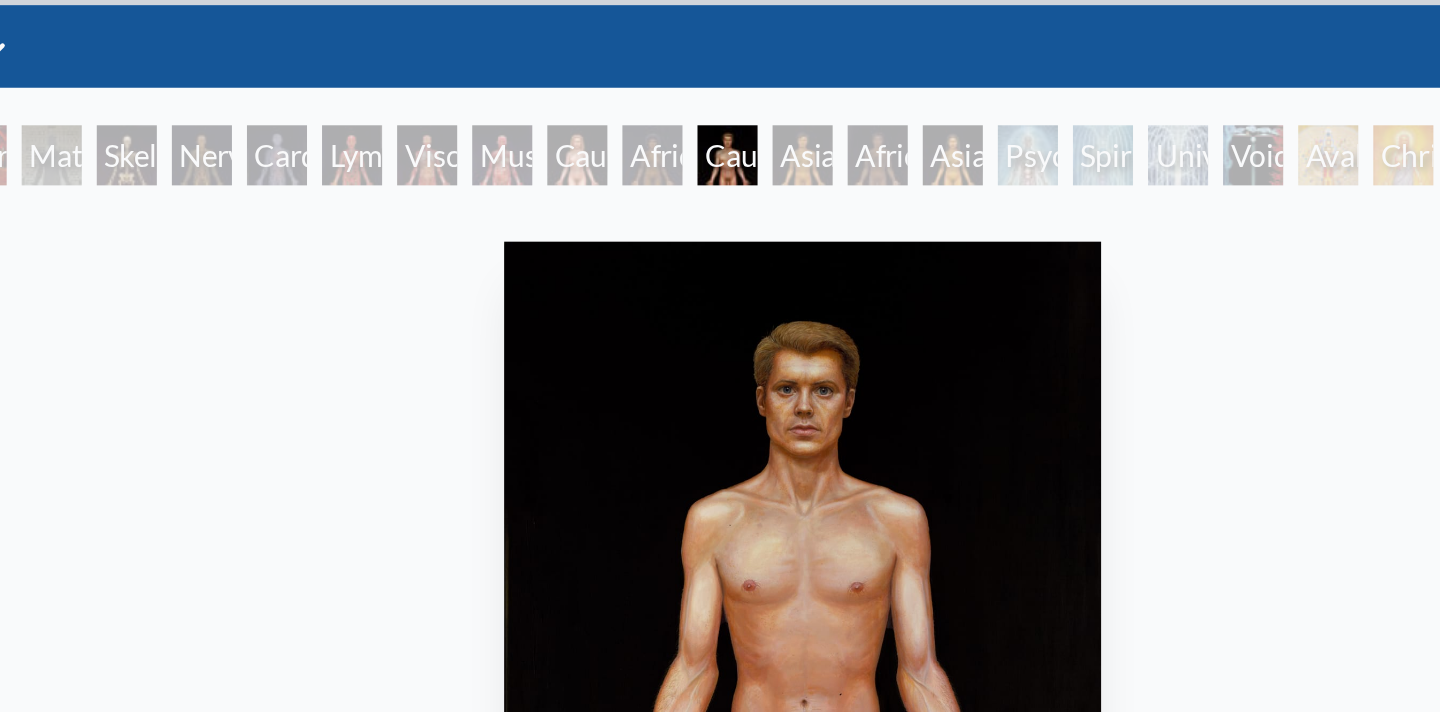 click on "Caucasian Woman" at bounding box center [600, 83] 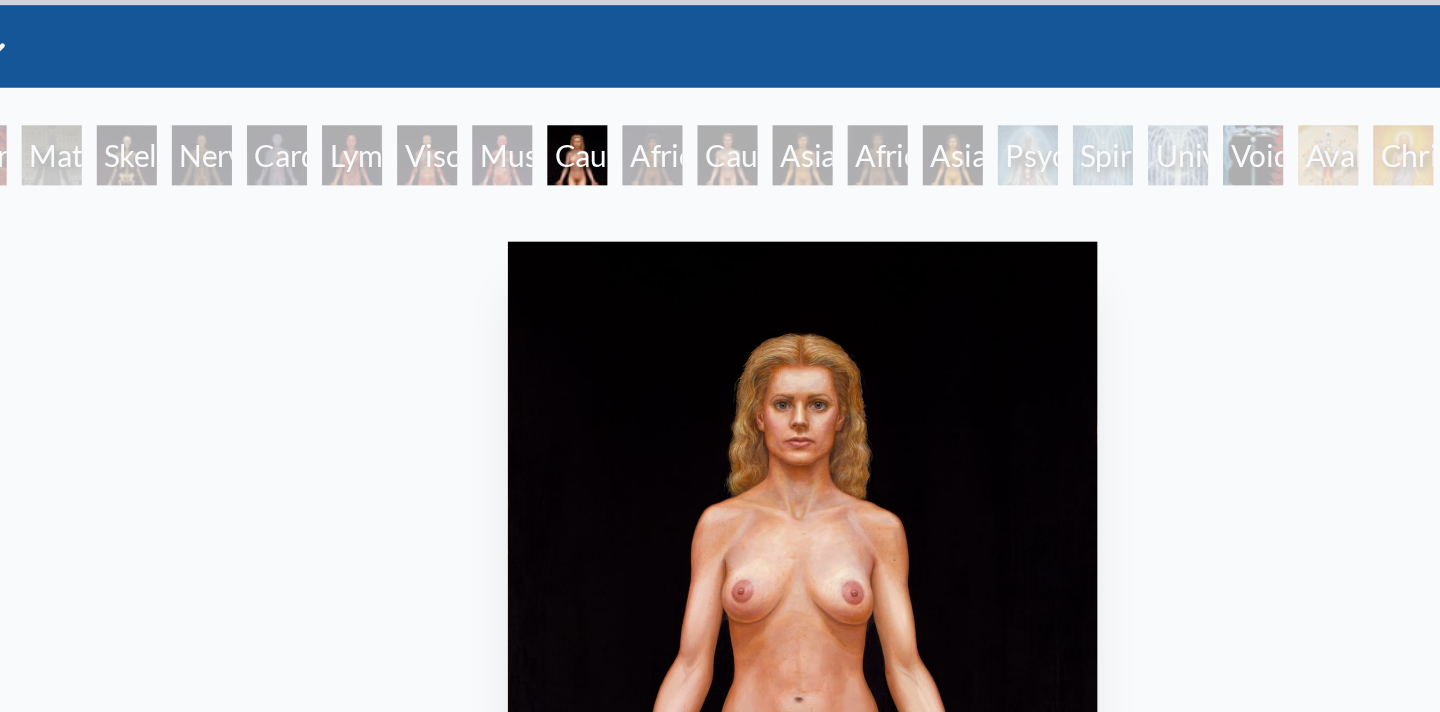 click on "African Man" at bounding box center [760, 83] 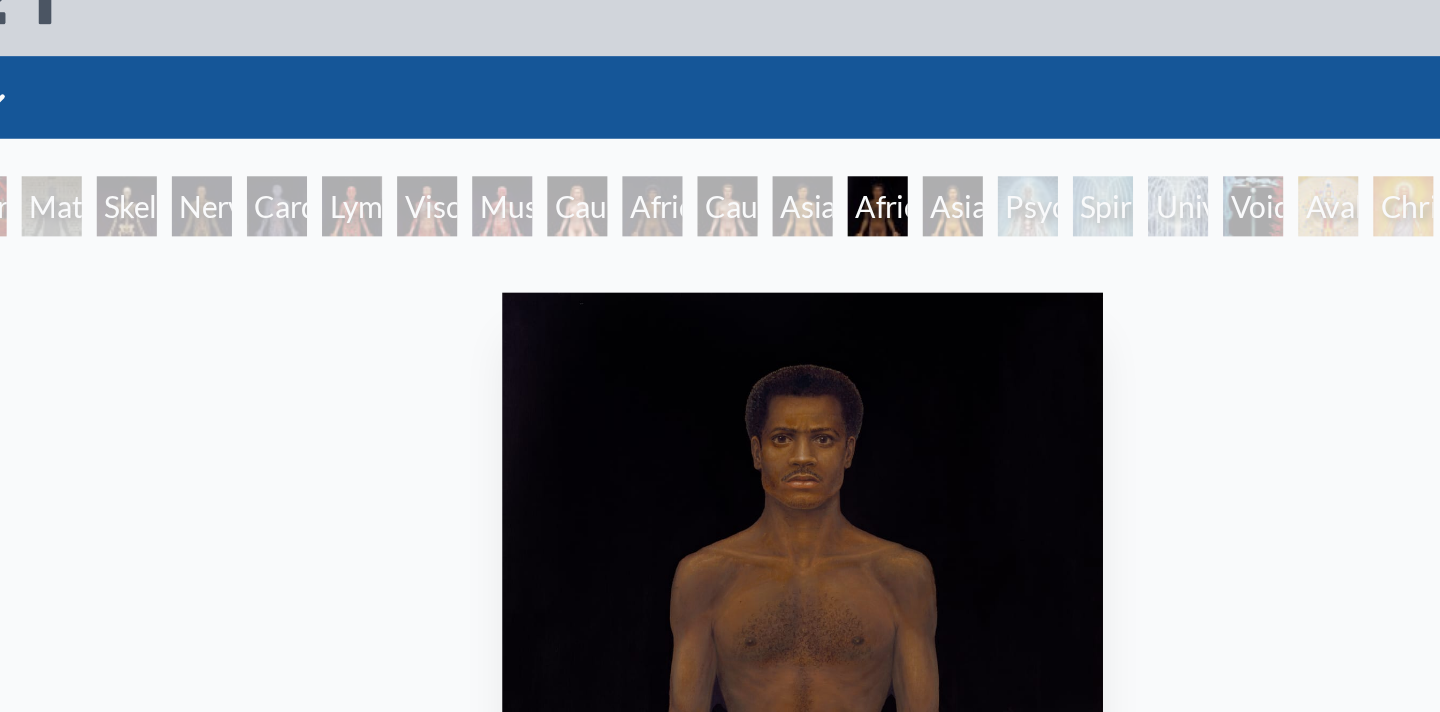 scroll, scrollTop: 27, scrollLeft: 0, axis: vertical 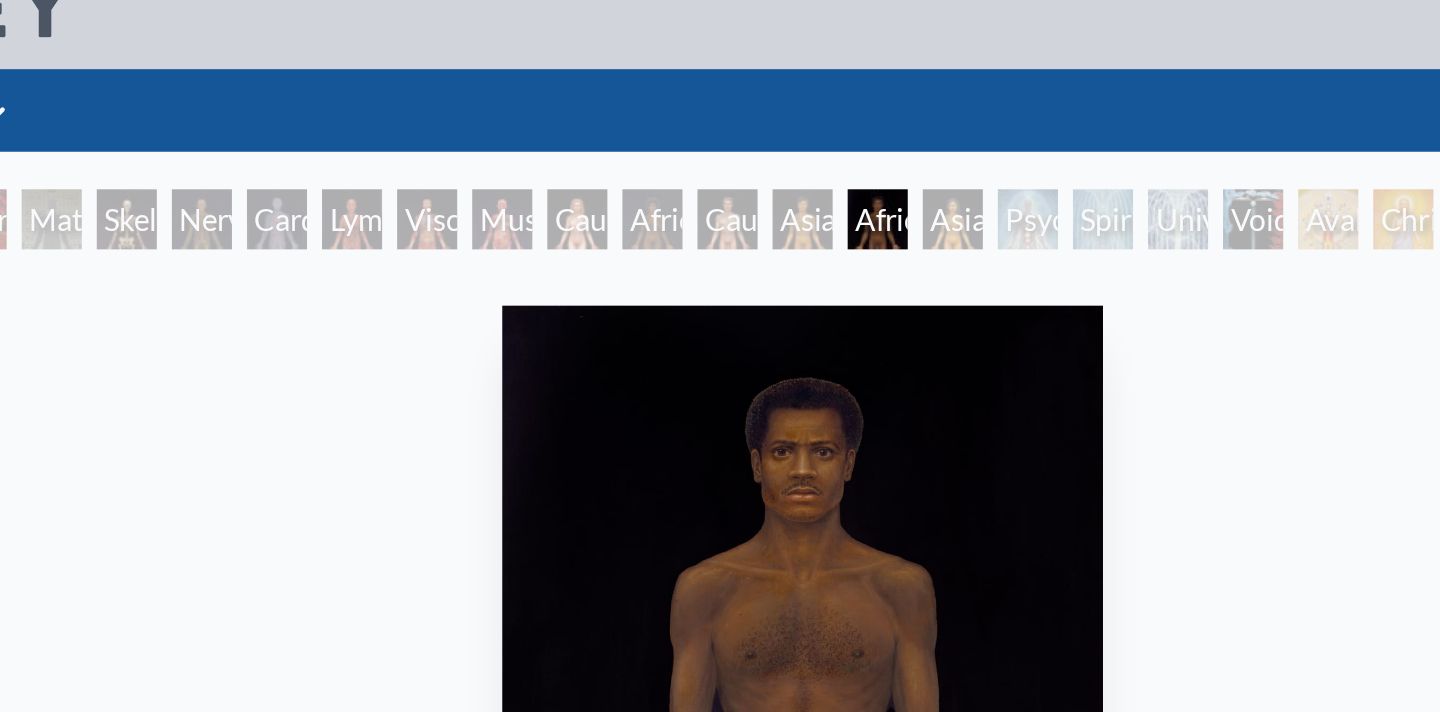 click on "Asian Woman" at bounding box center [800, 117] 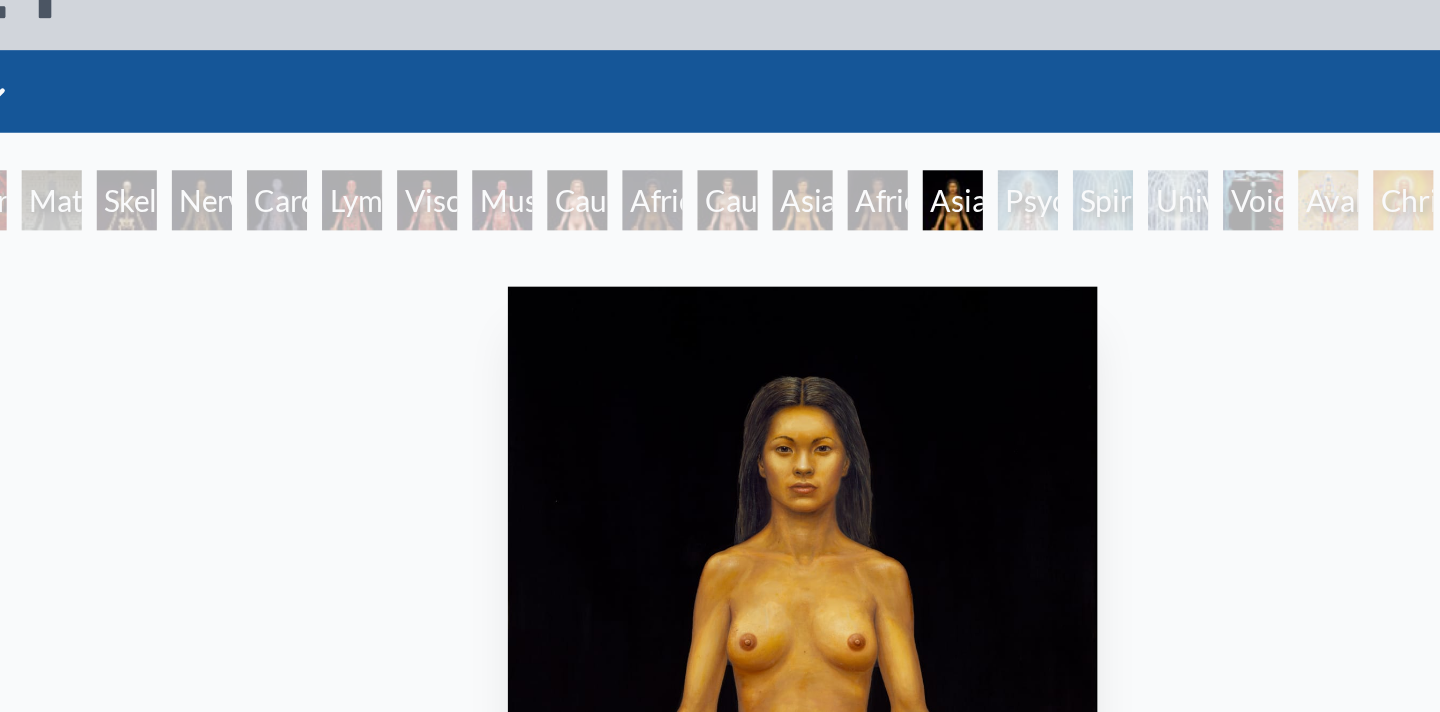 scroll, scrollTop: 0, scrollLeft: 0, axis: both 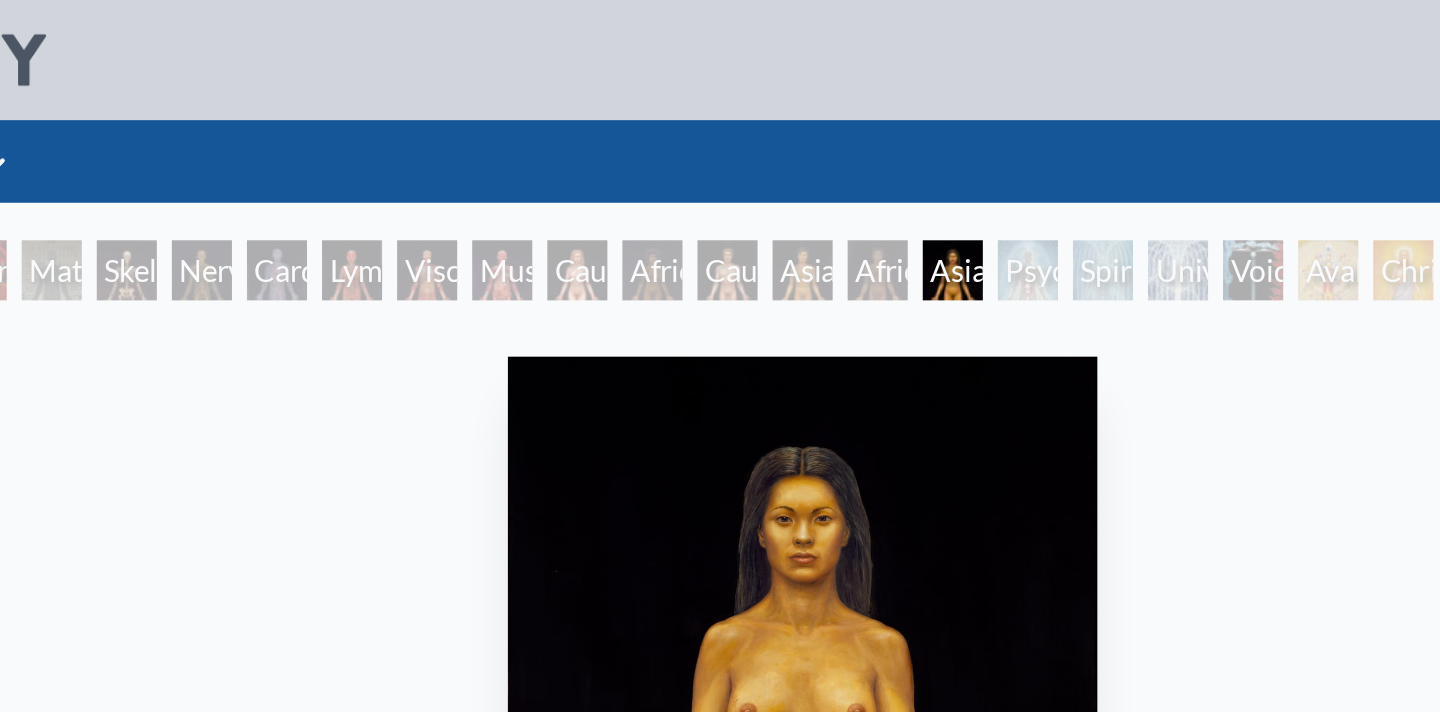 click on "Psychic Energy System" at bounding box center [840, 144] 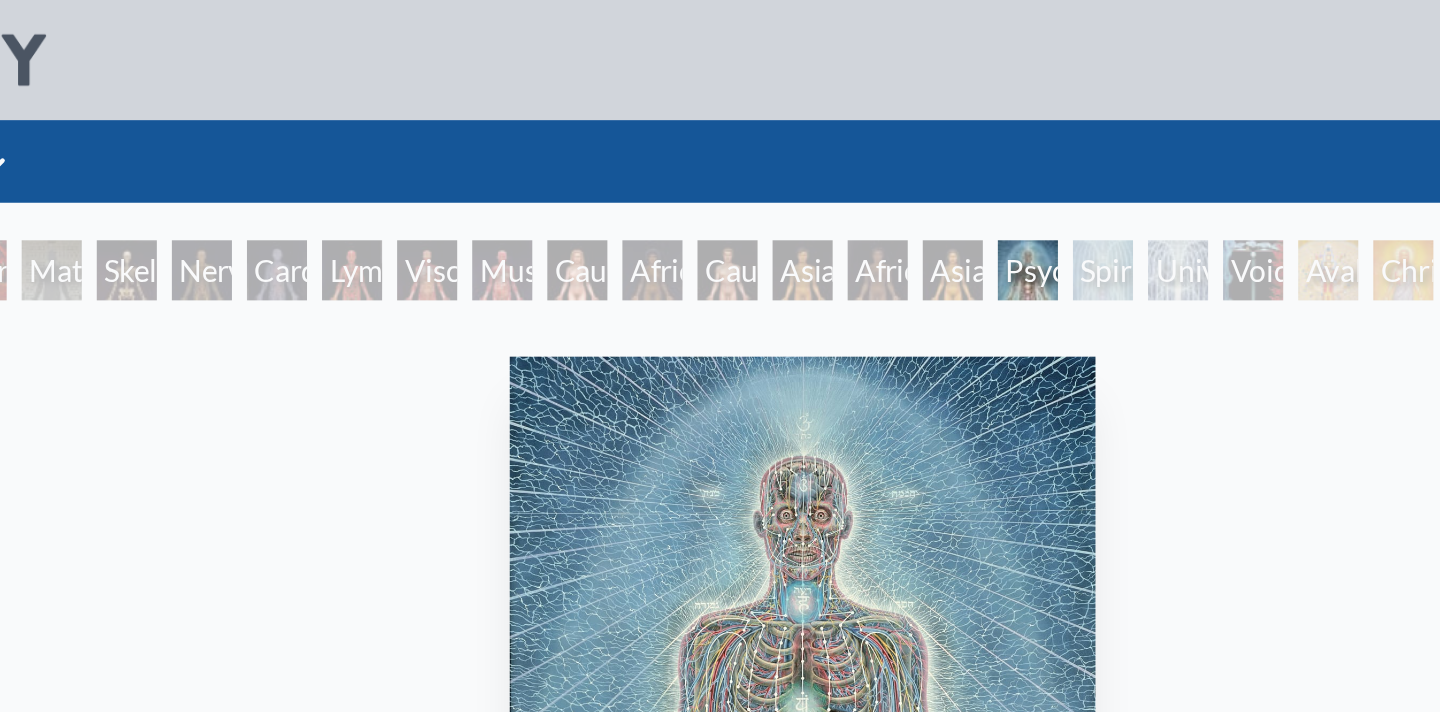 click on "Spiritual Energy System" at bounding box center (880, 144) 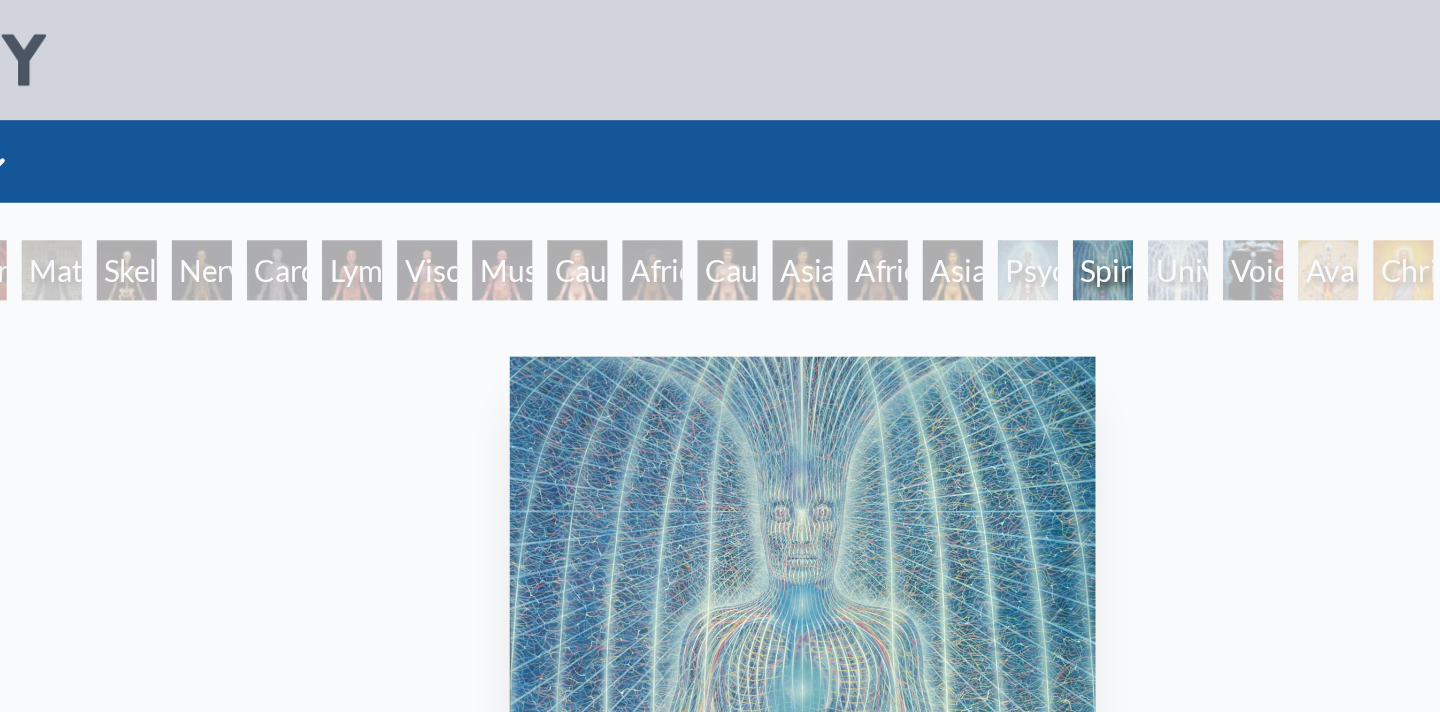 click on "Avalokitesvara" at bounding box center [1000, 144] 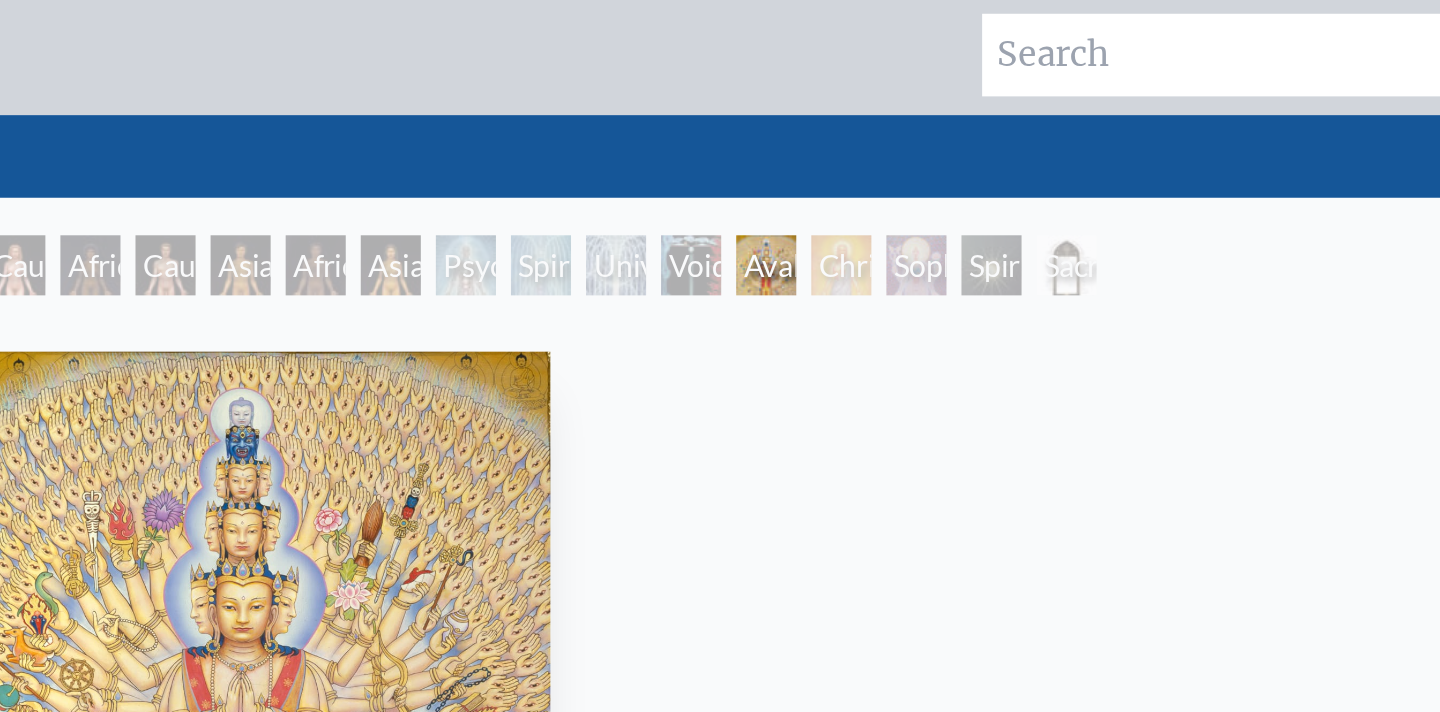 click on "Sacred Mirrors Frame" at bounding box center (1160, 144) 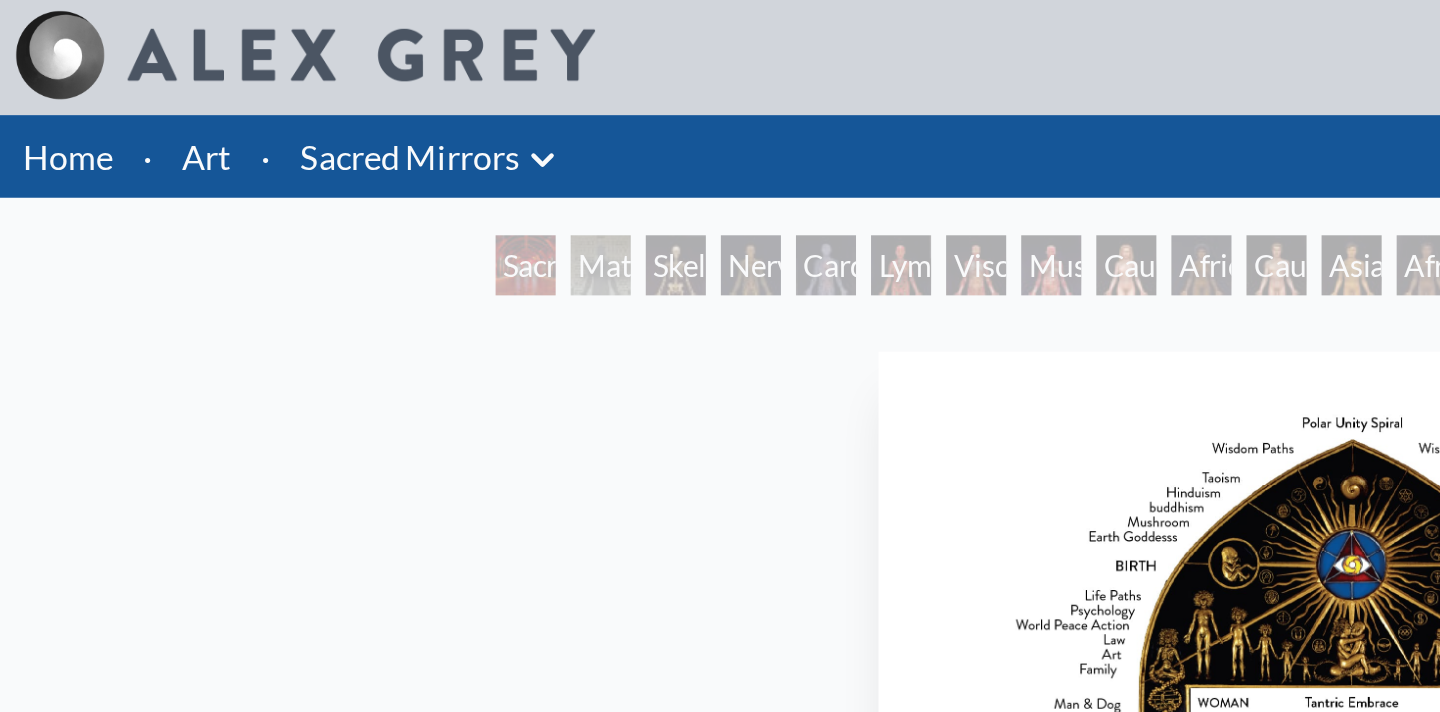 click on "Sacred Mirrors Room, Entheon" at bounding box center (280, 144) 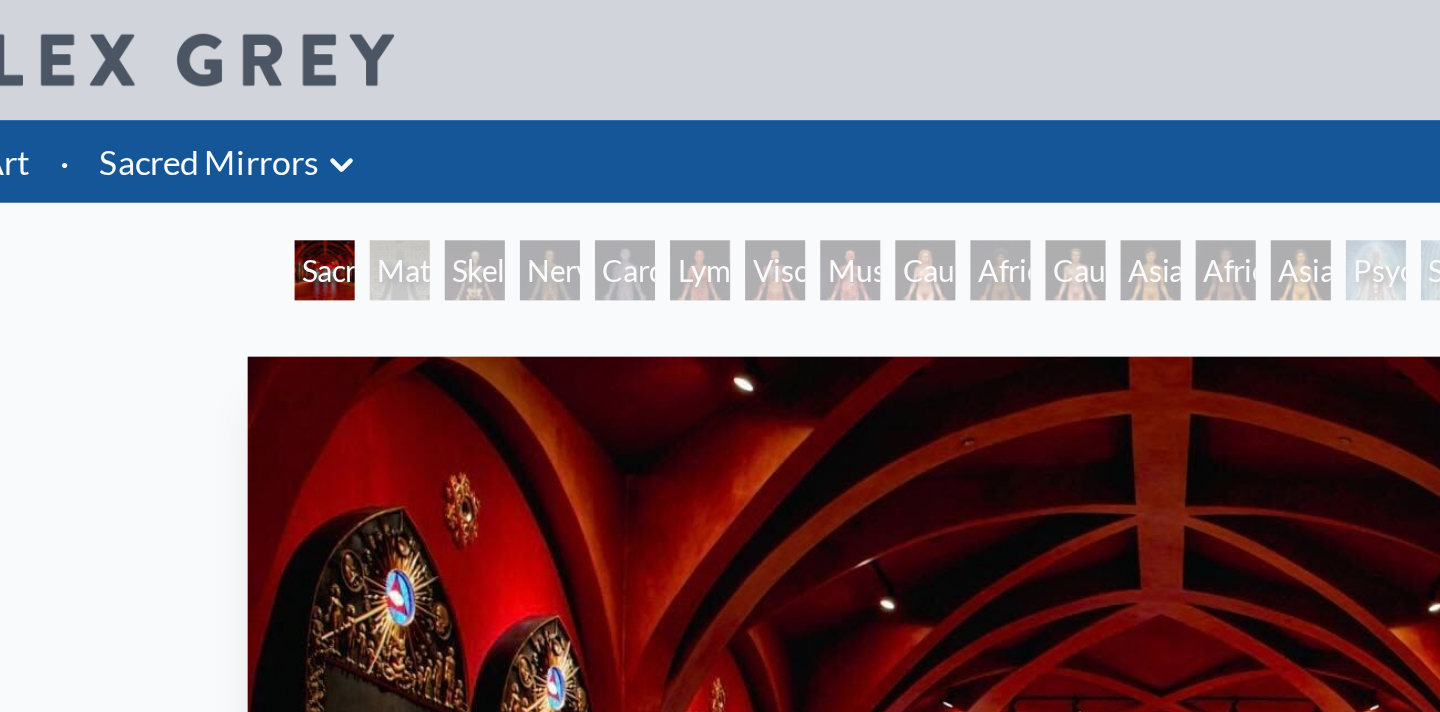click on "Material World" at bounding box center (320, 144) 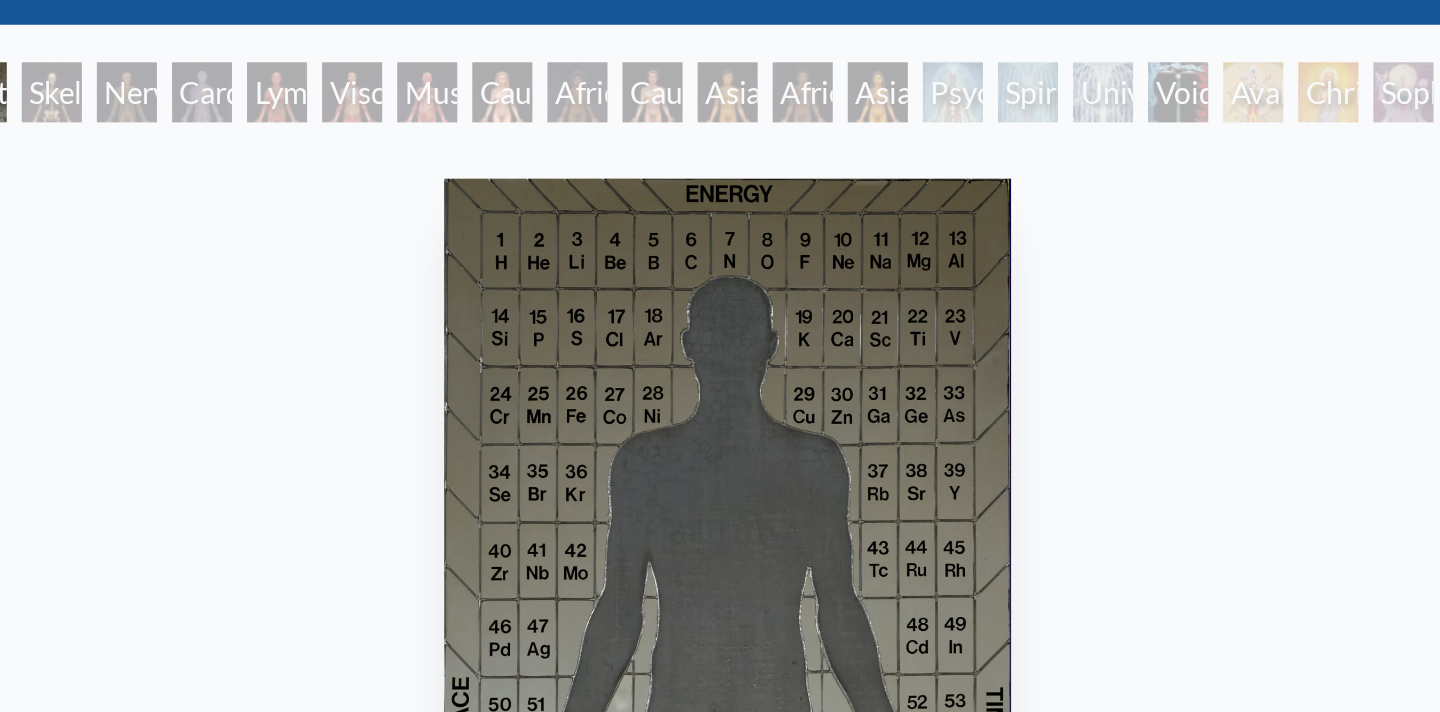 scroll, scrollTop: 0, scrollLeft: 0, axis: both 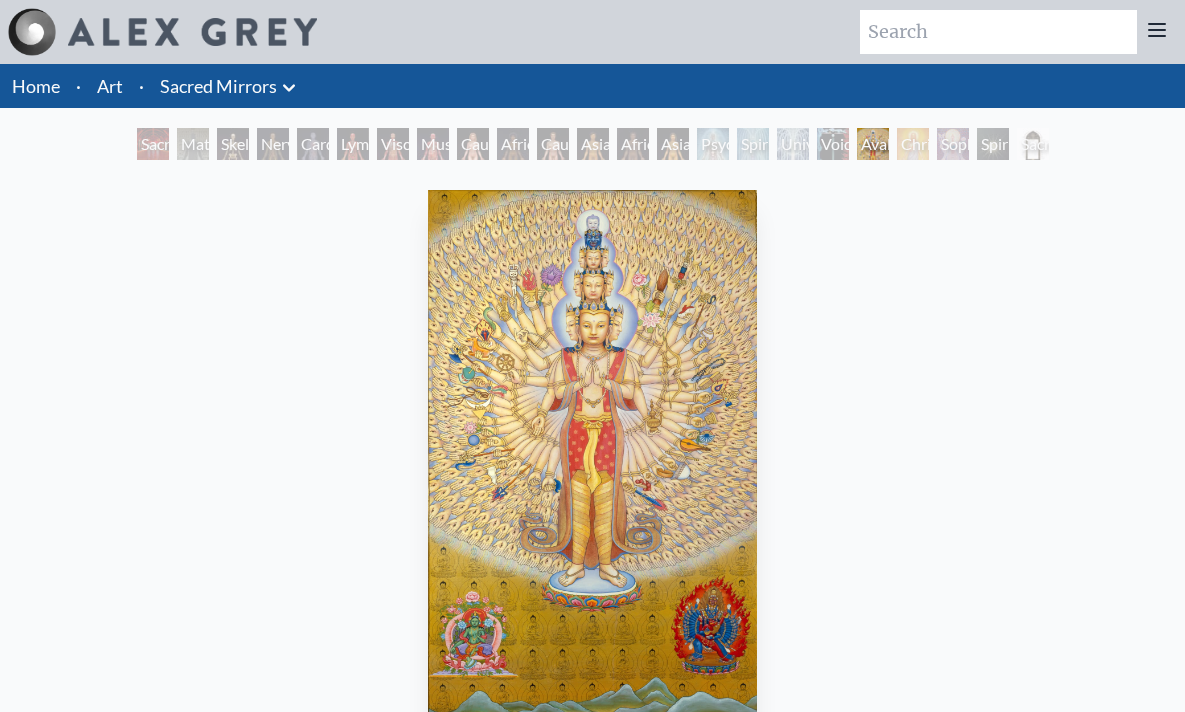 click on "Home" at bounding box center [36, 86] 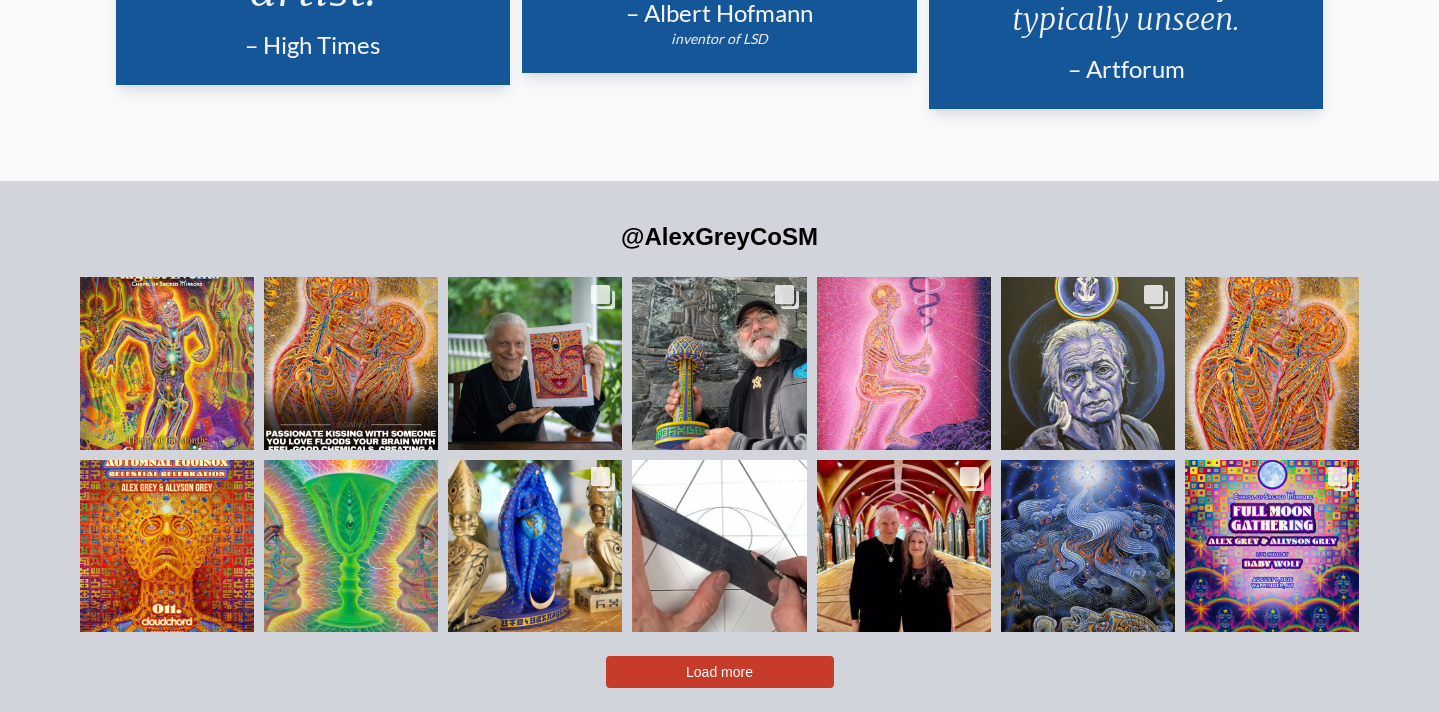 scroll, scrollTop: 4209, scrollLeft: 0, axis: vertical 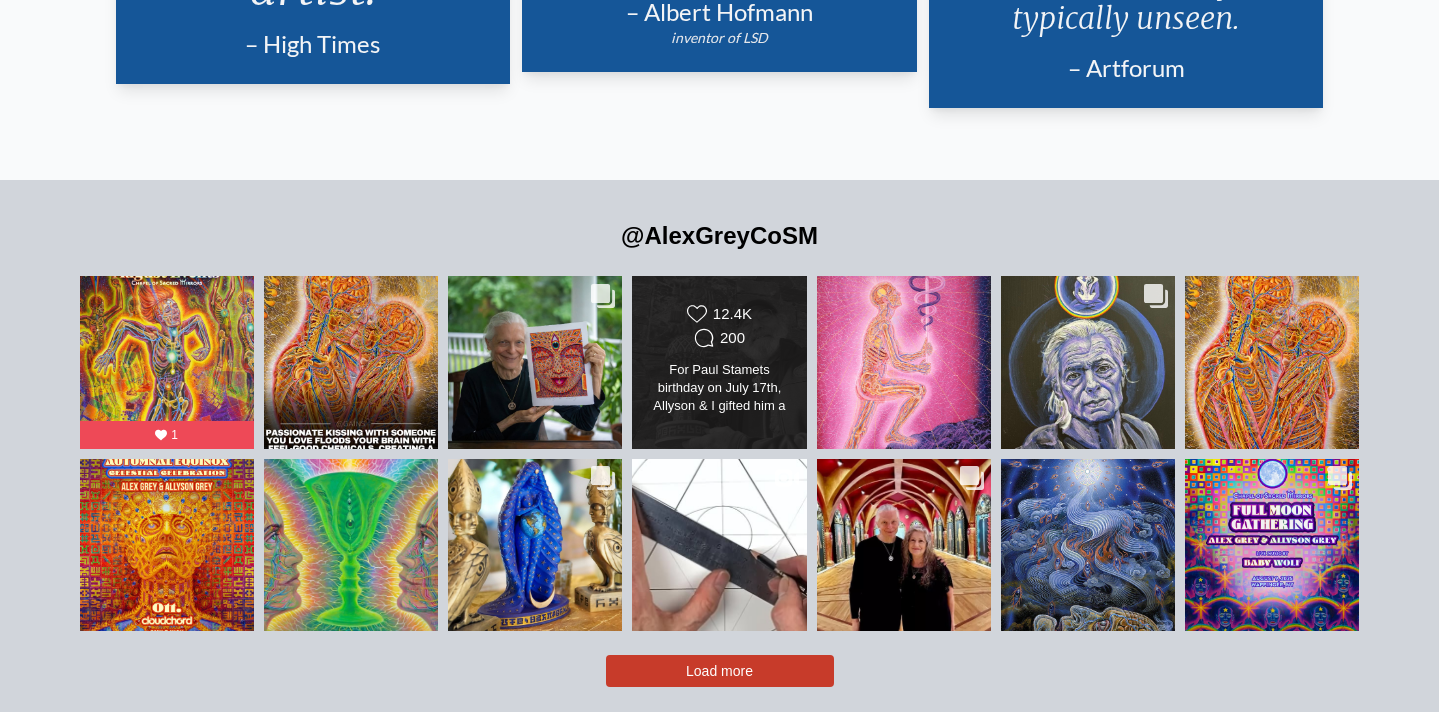 click on "Likes Count
12.4K
Comments Count
200
For Paul Stamets birthday on July 17th, Allyson & I gifted him a special Pablocybin Mushroom! Thank you for the amazing celebration @paulstamets !
For Paul Stamets birthday on July 17th, Allyson & I gifted him a special Pablocybin Mushroom! Thank you for the amazing celebration @paulstamets !" at bounding box center [719, 362] 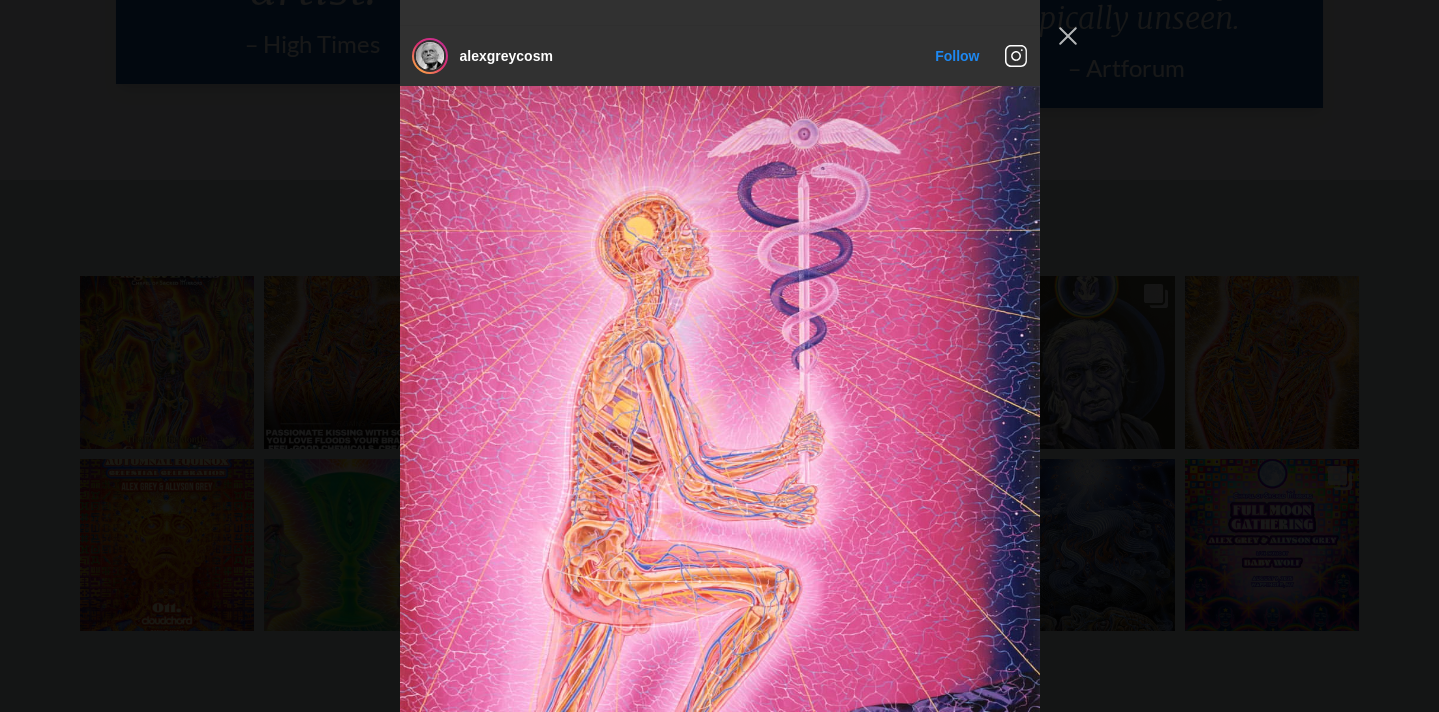 scroll, scrollTop: 2393, scrollLeft: 0, axis: vertical 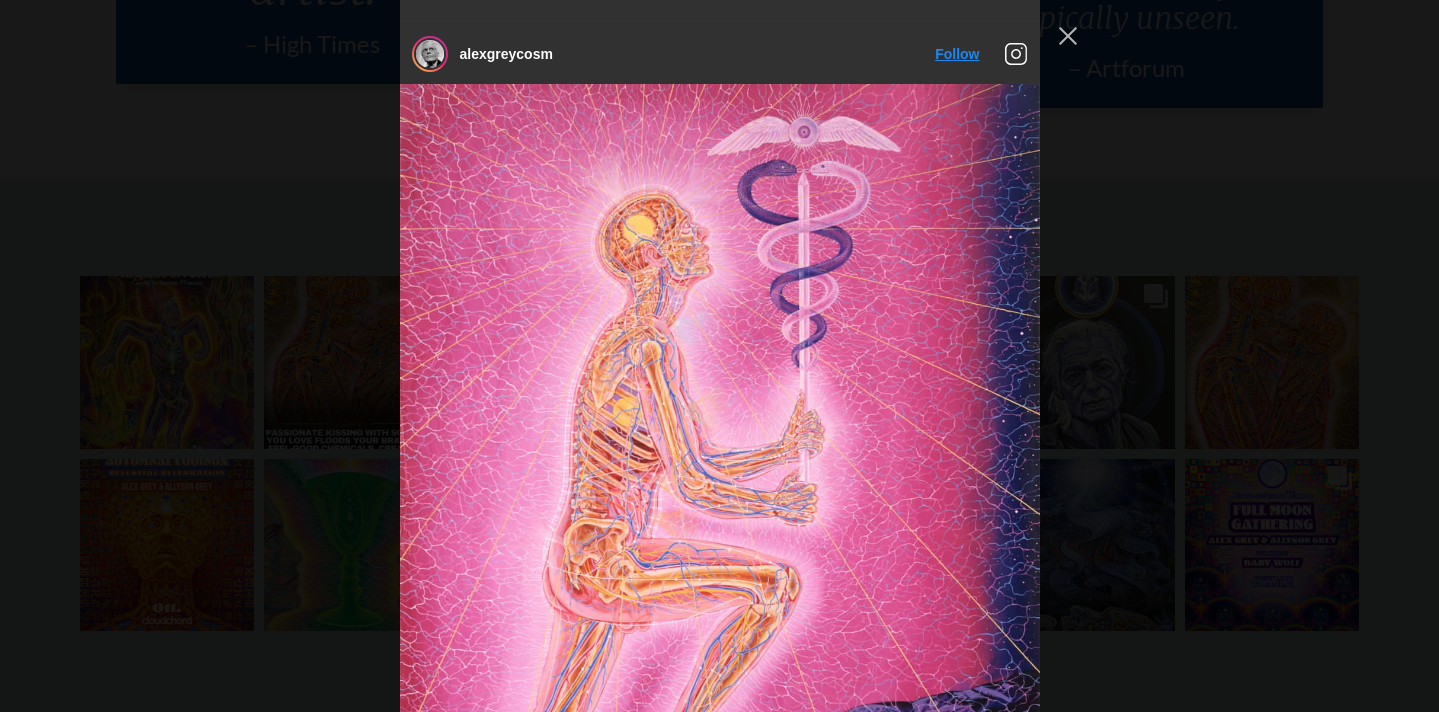 click on "Follow" at bounding box center (957, 54) 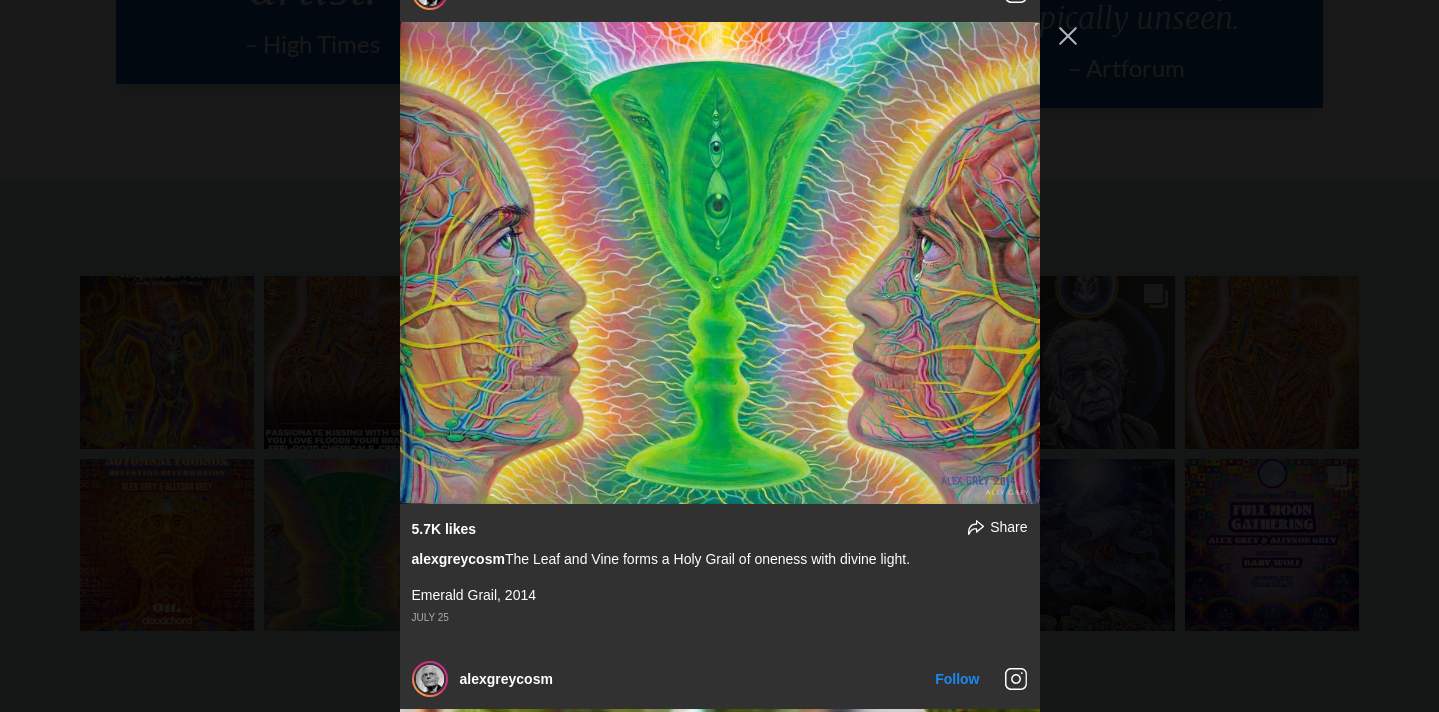 scroll, scrollTop: 7296, scrollLeft: 0, axis: vertical 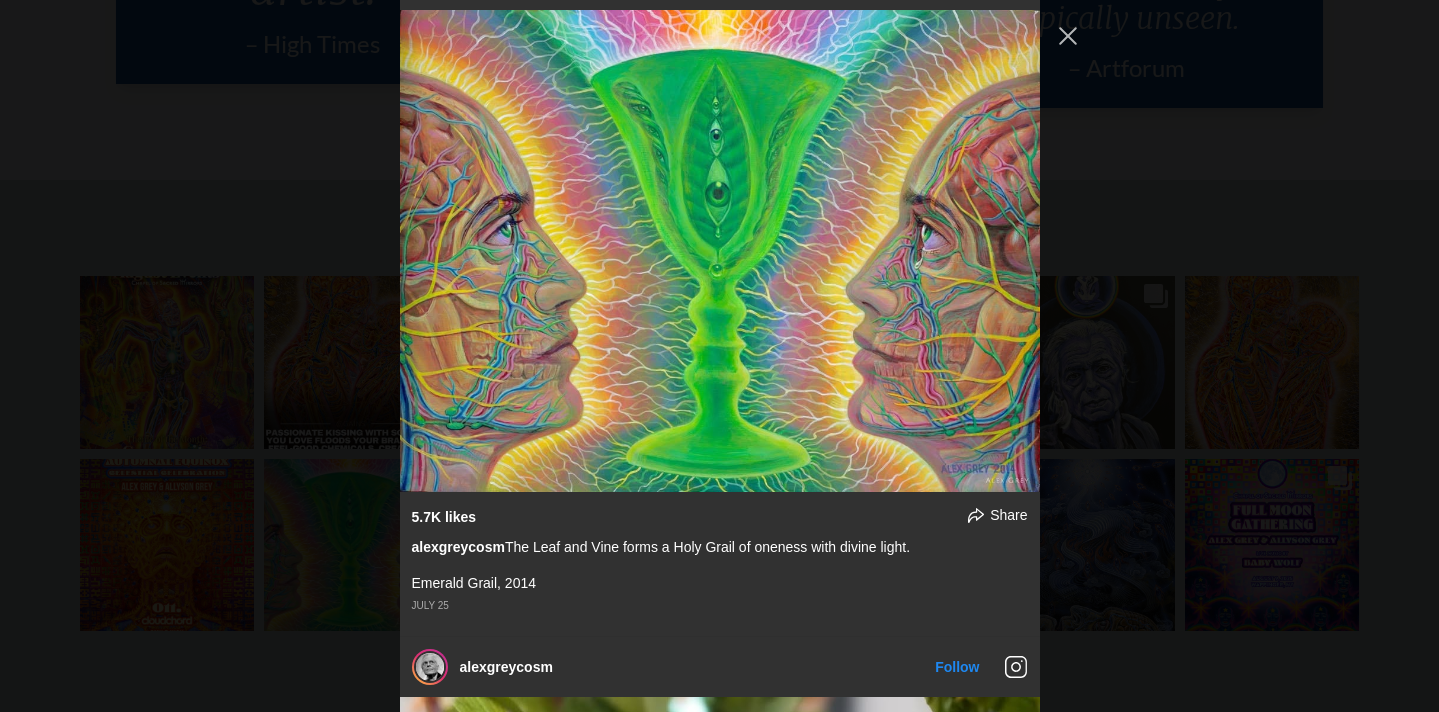 click on "alexgreycosm
Follow" at bounding box center (719, 356) 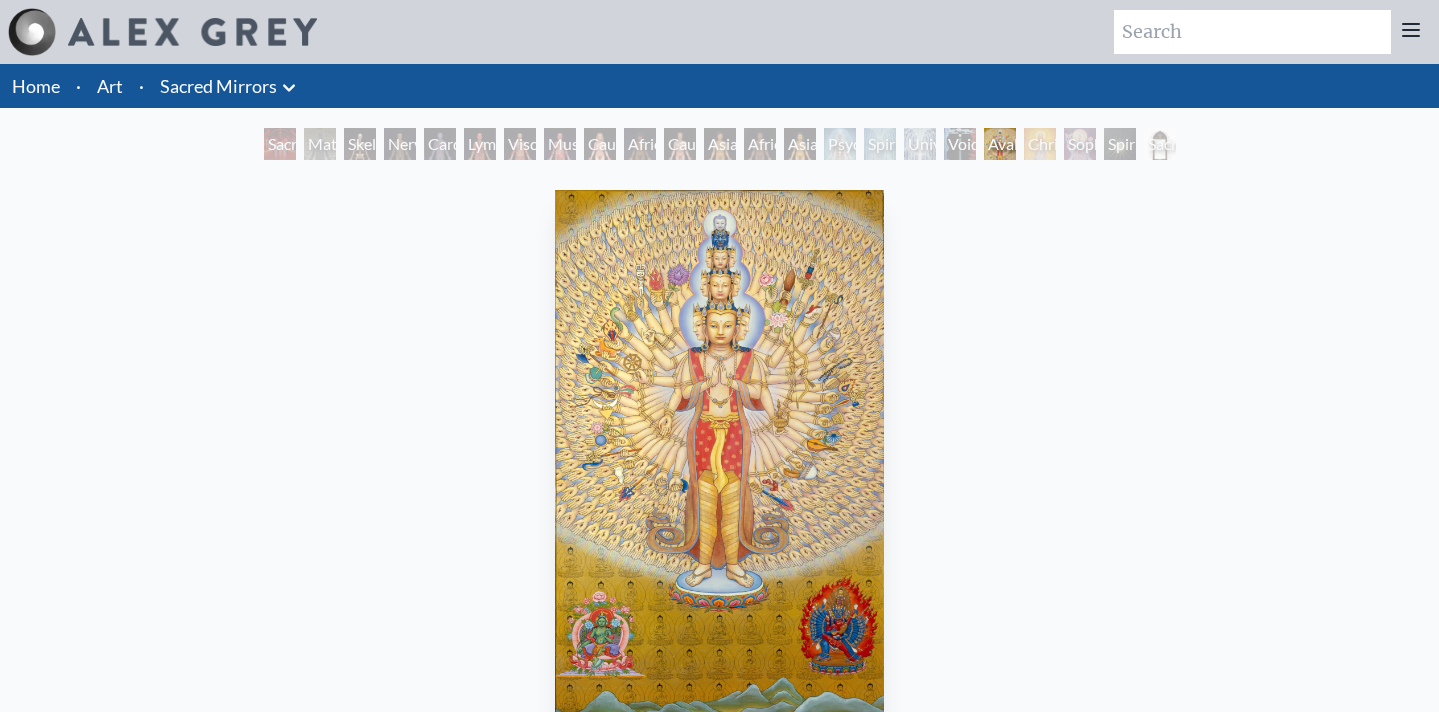 scroll, scrollTop: 0, scrollLeft: 0, axis: both 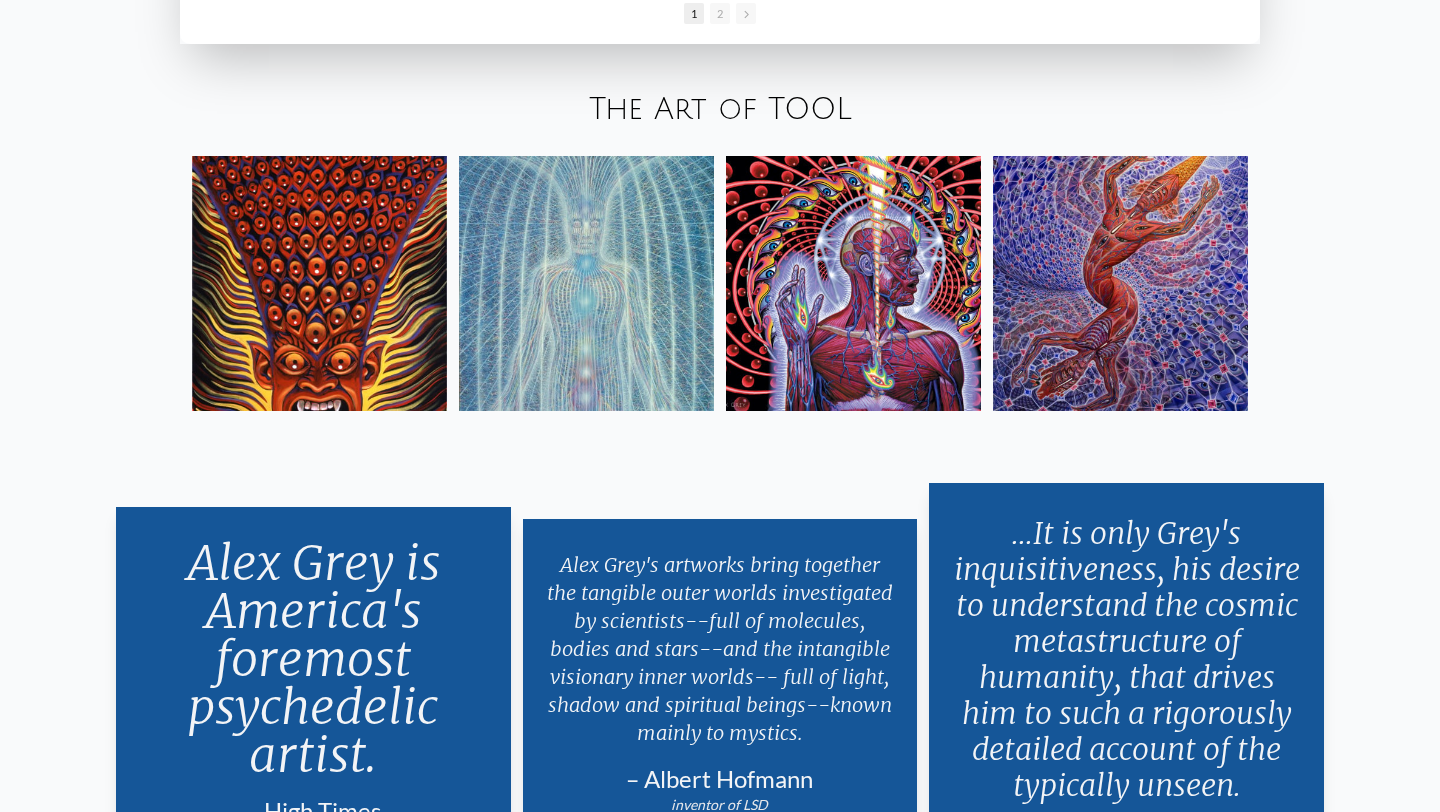 click at bounding box center (1120, 283) 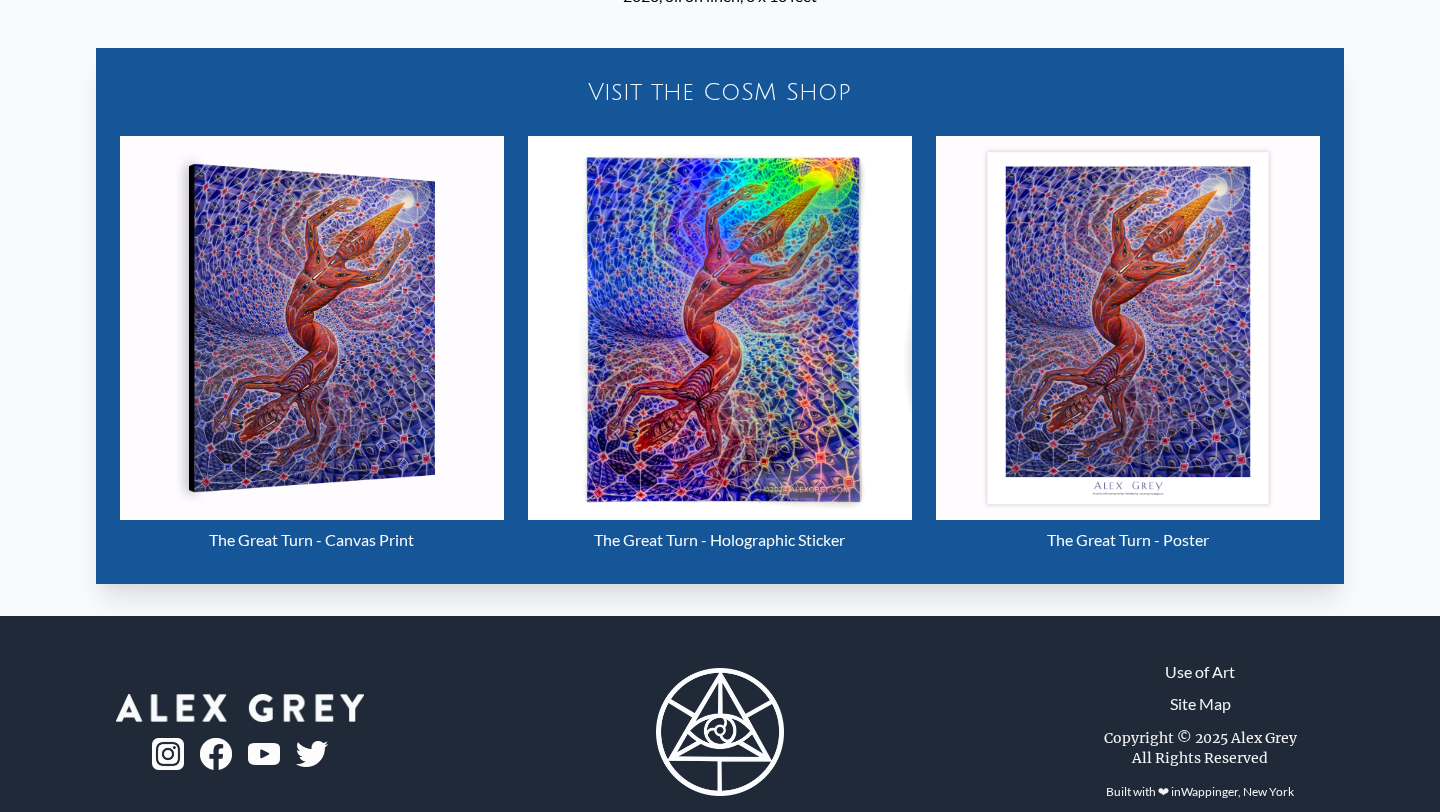 scroll, scrollTop: 966, scrollLeft: 0, axis: vertical 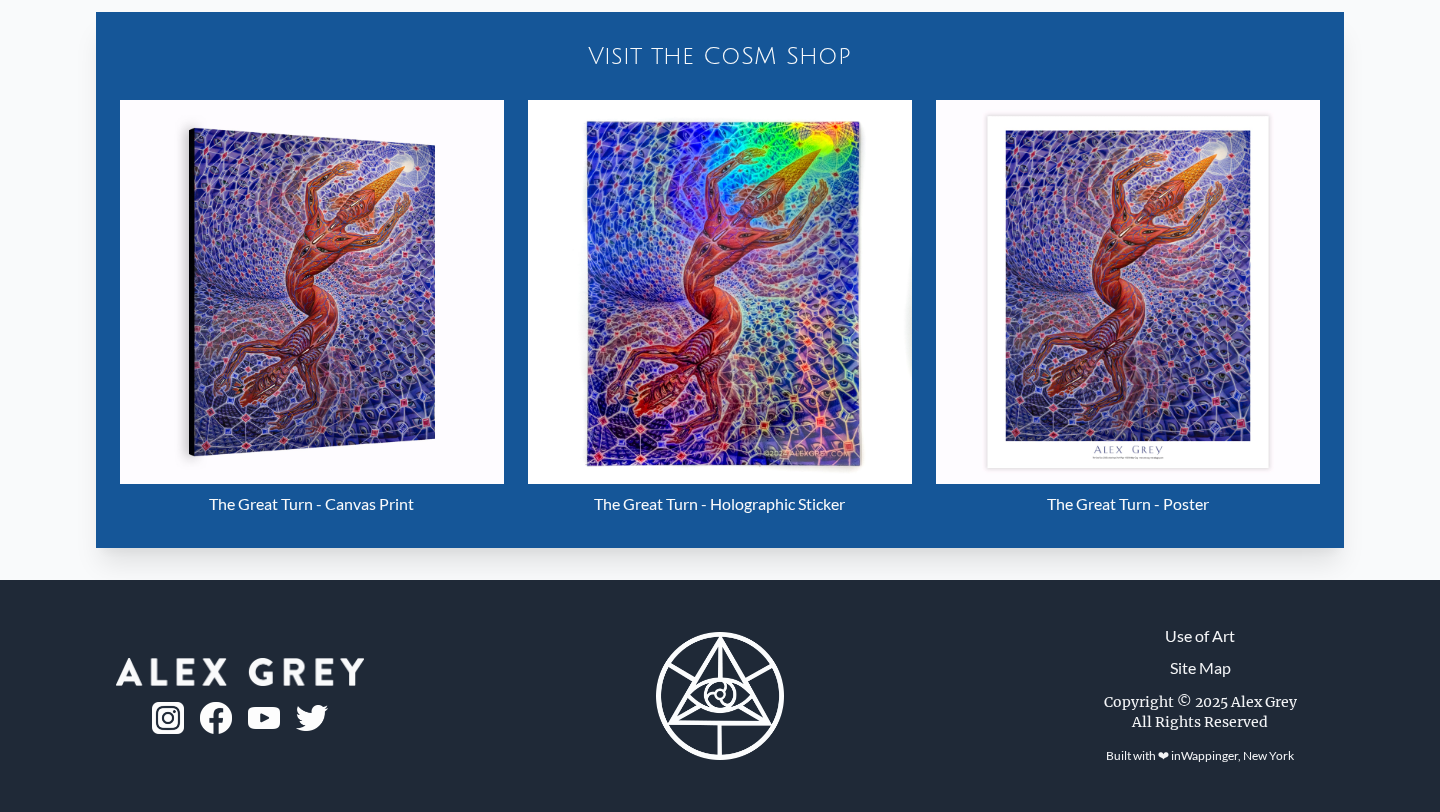 click at bounding box center [312, 292] 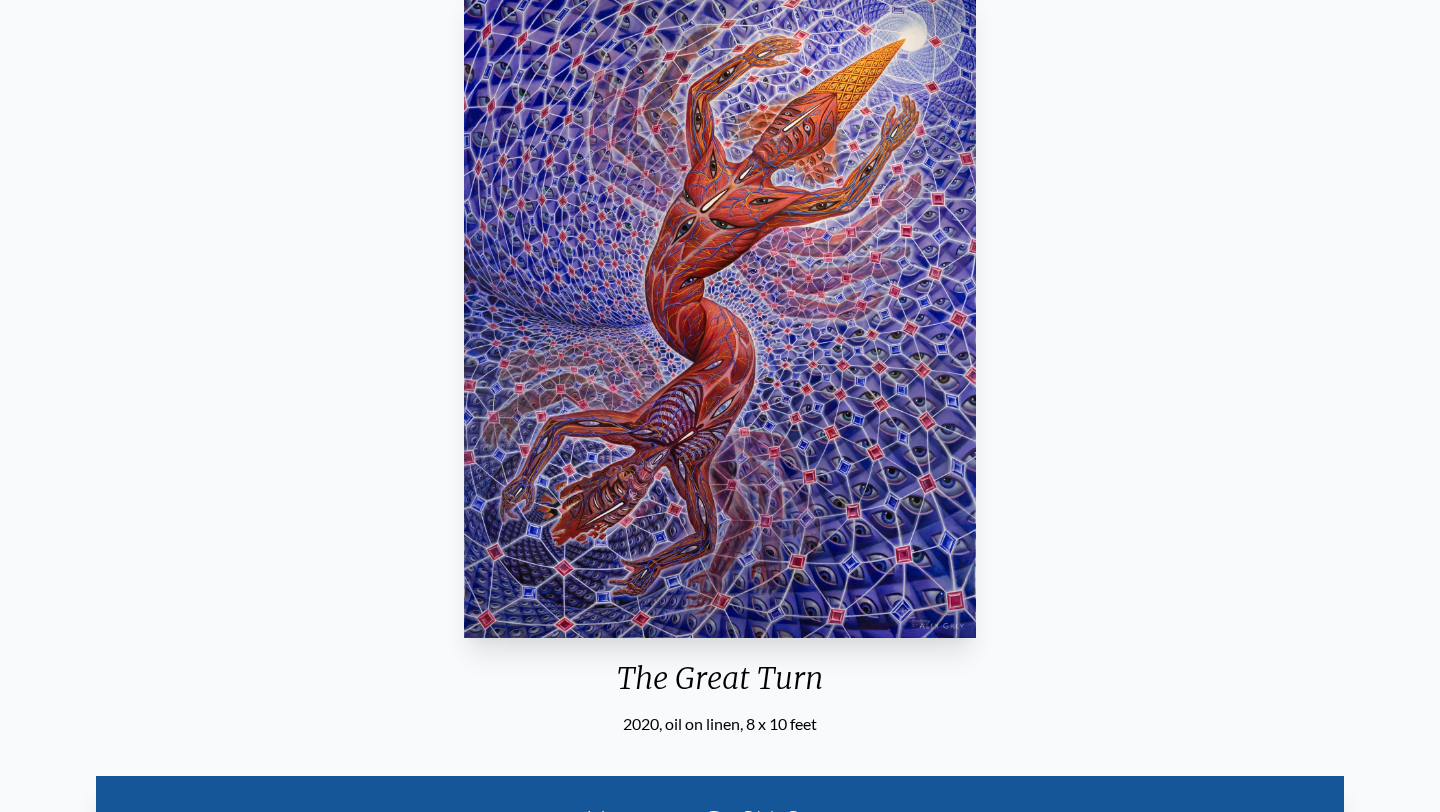 scroll, scrollTop: 0, scrollLeft: 0, axis: both 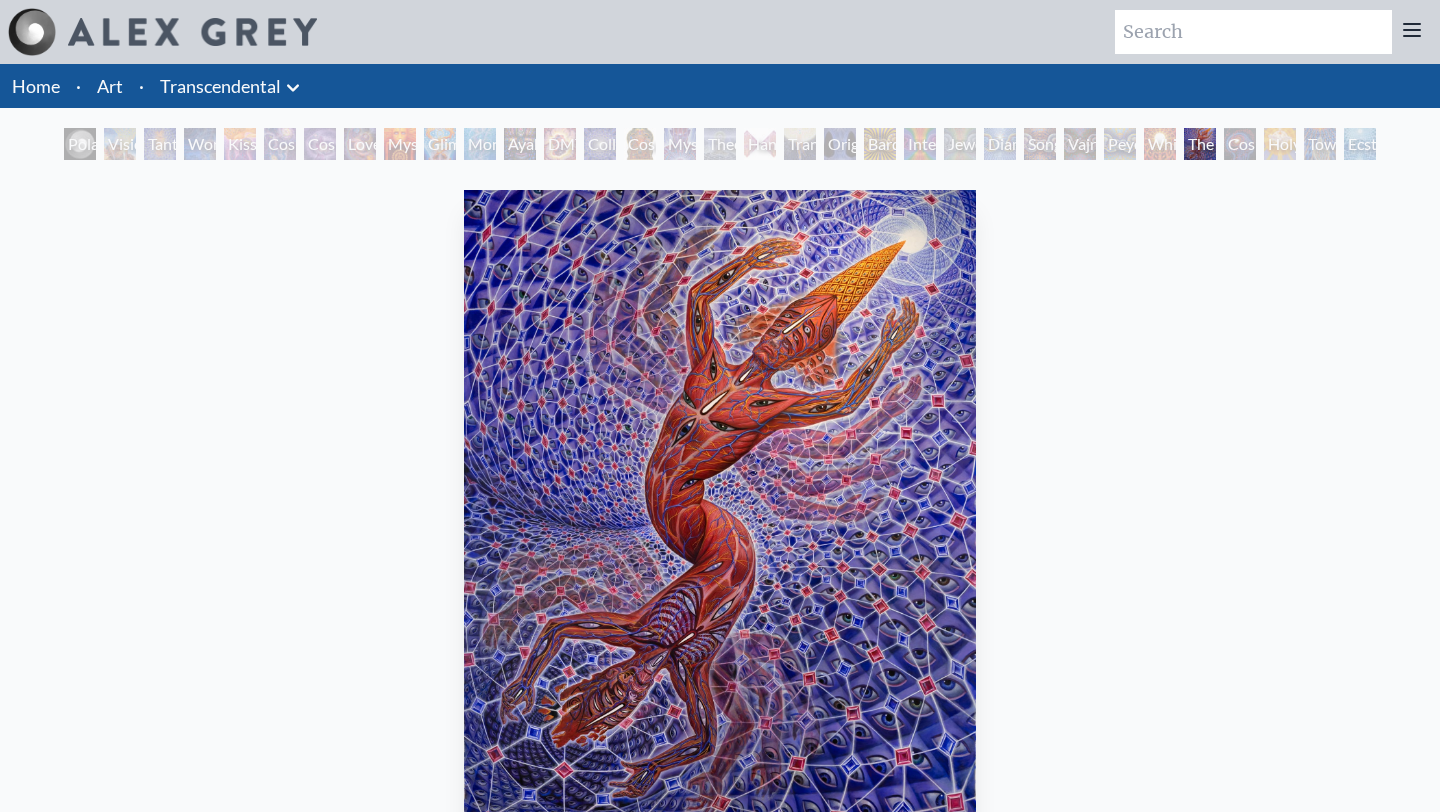click on "Peyote Being" at bounding box center [1120, 144] 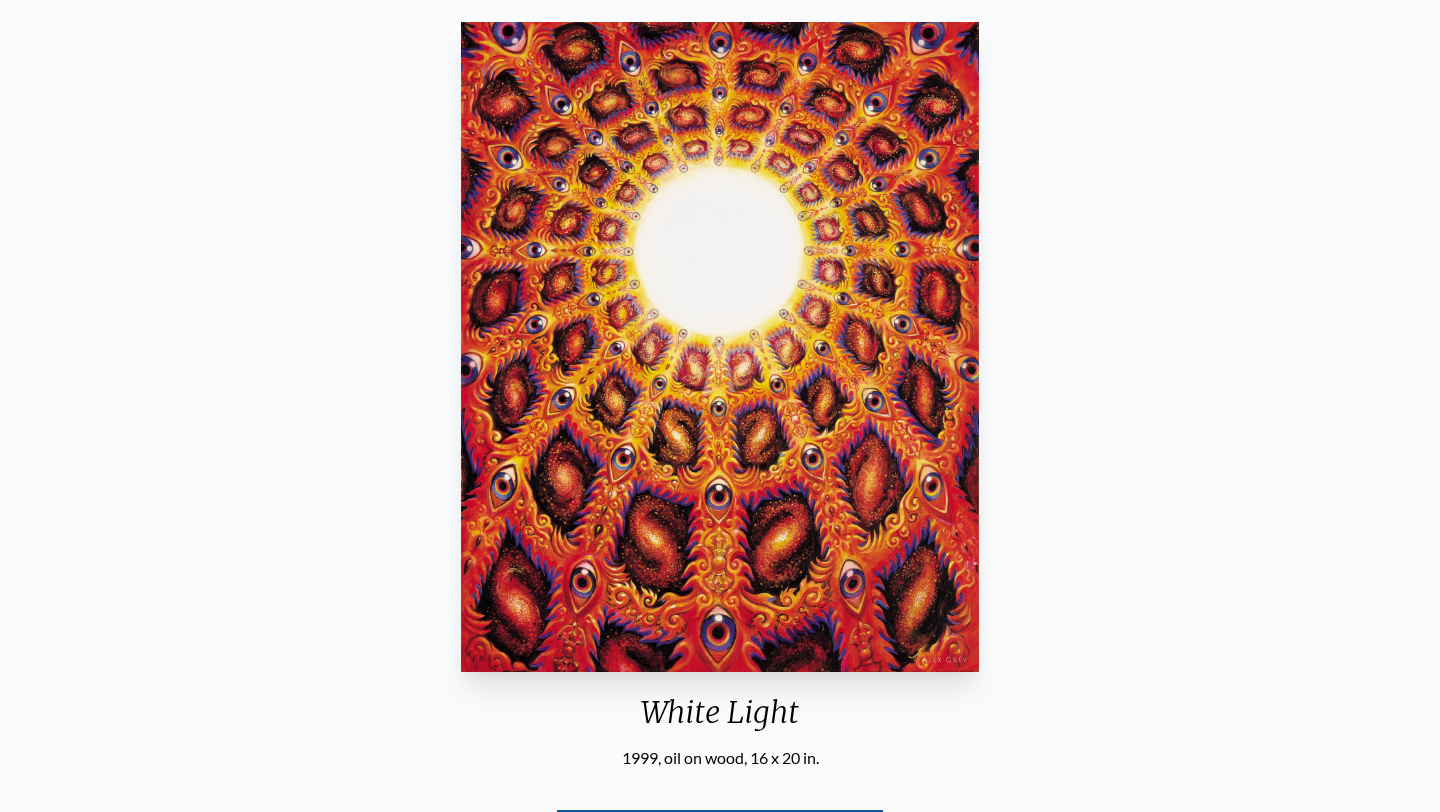 scroll, scrollTop: 154, scrollLeft: 0, axis: vertical 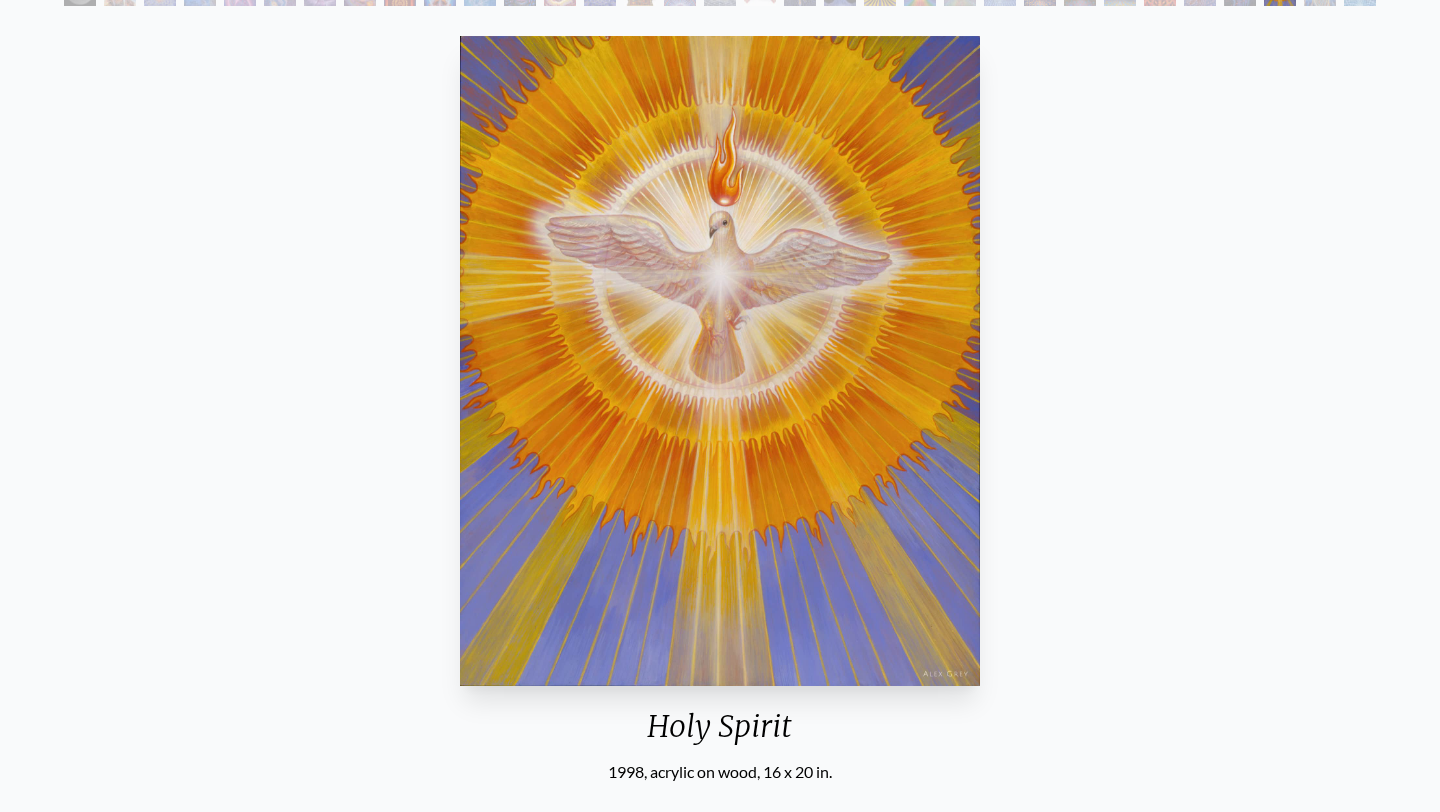 click at bounding box center (720, 361) 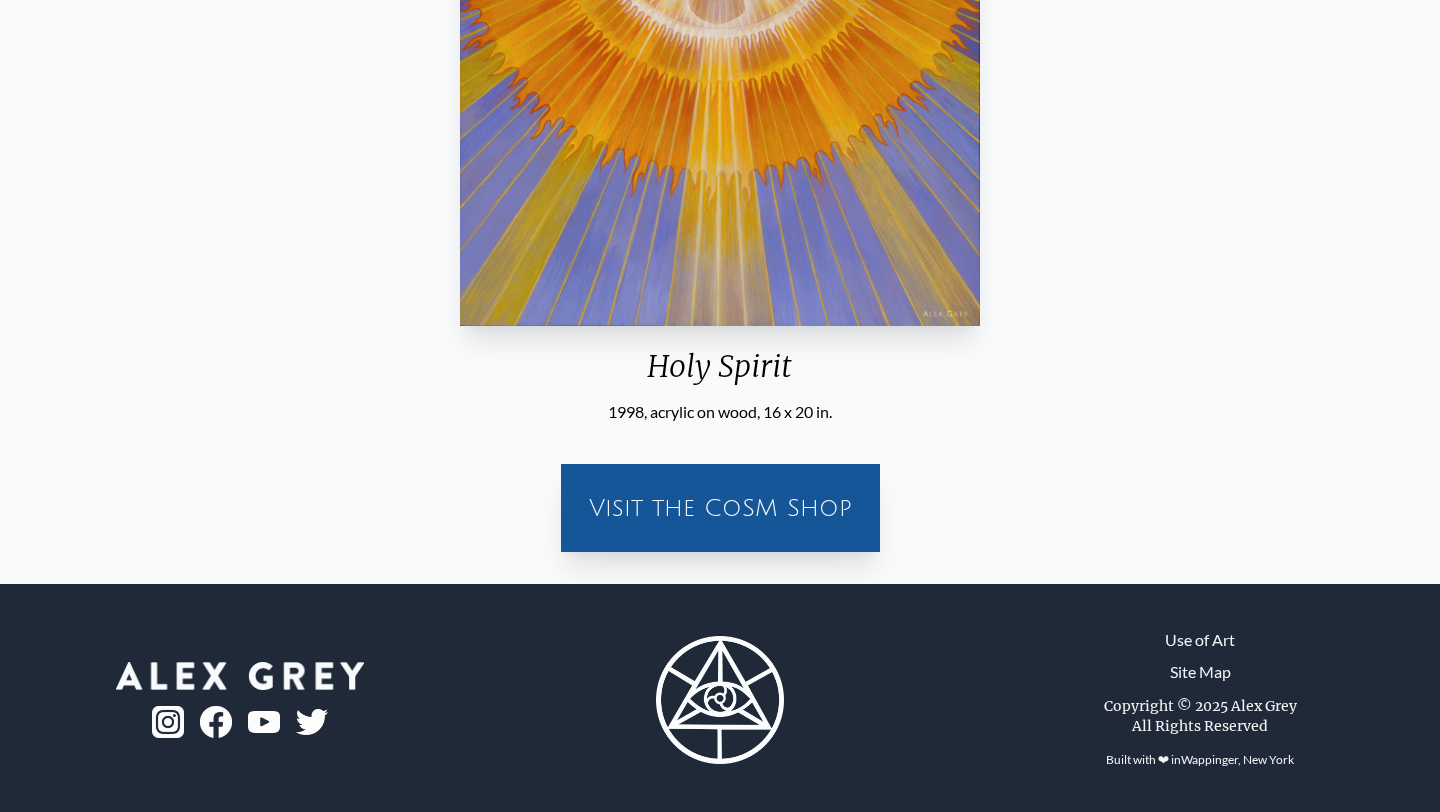 scroll, scrollTop: 518, scrollLeft: 0, axis: vertical 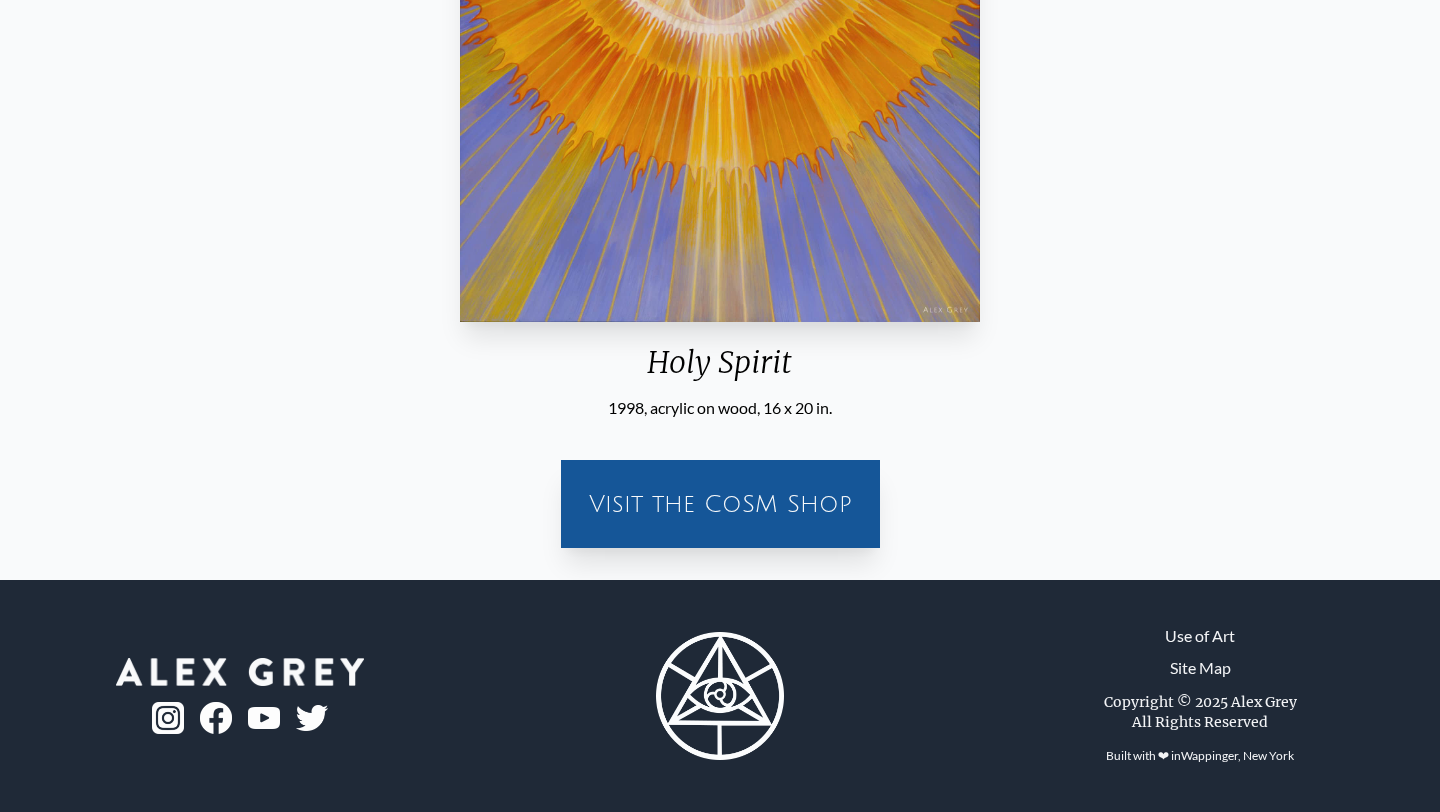 click on "Visit the CoSM Shop" at bounding box center (720, 504) 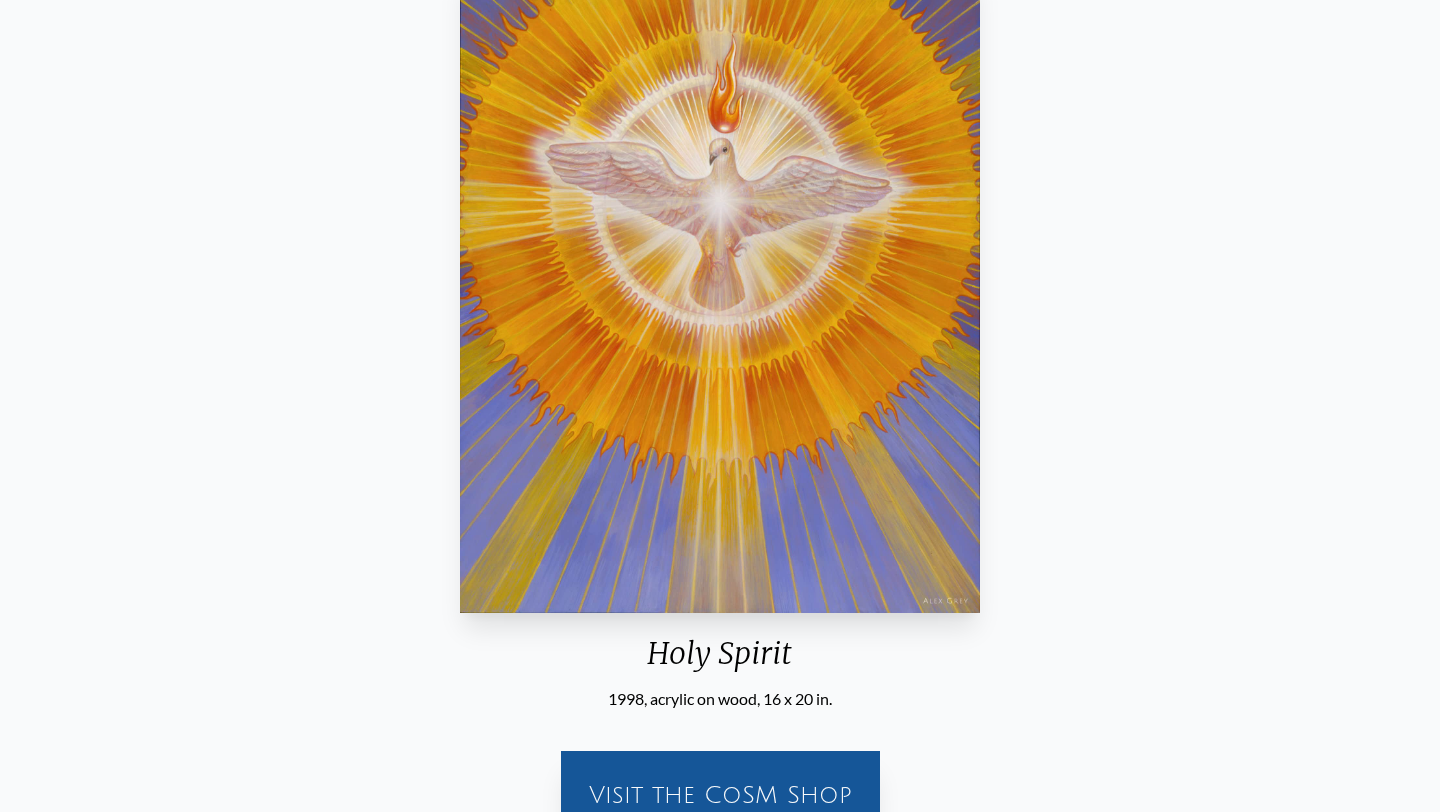 scroll, scrollTop: 215, scrollLeft: 0, axis: vertical 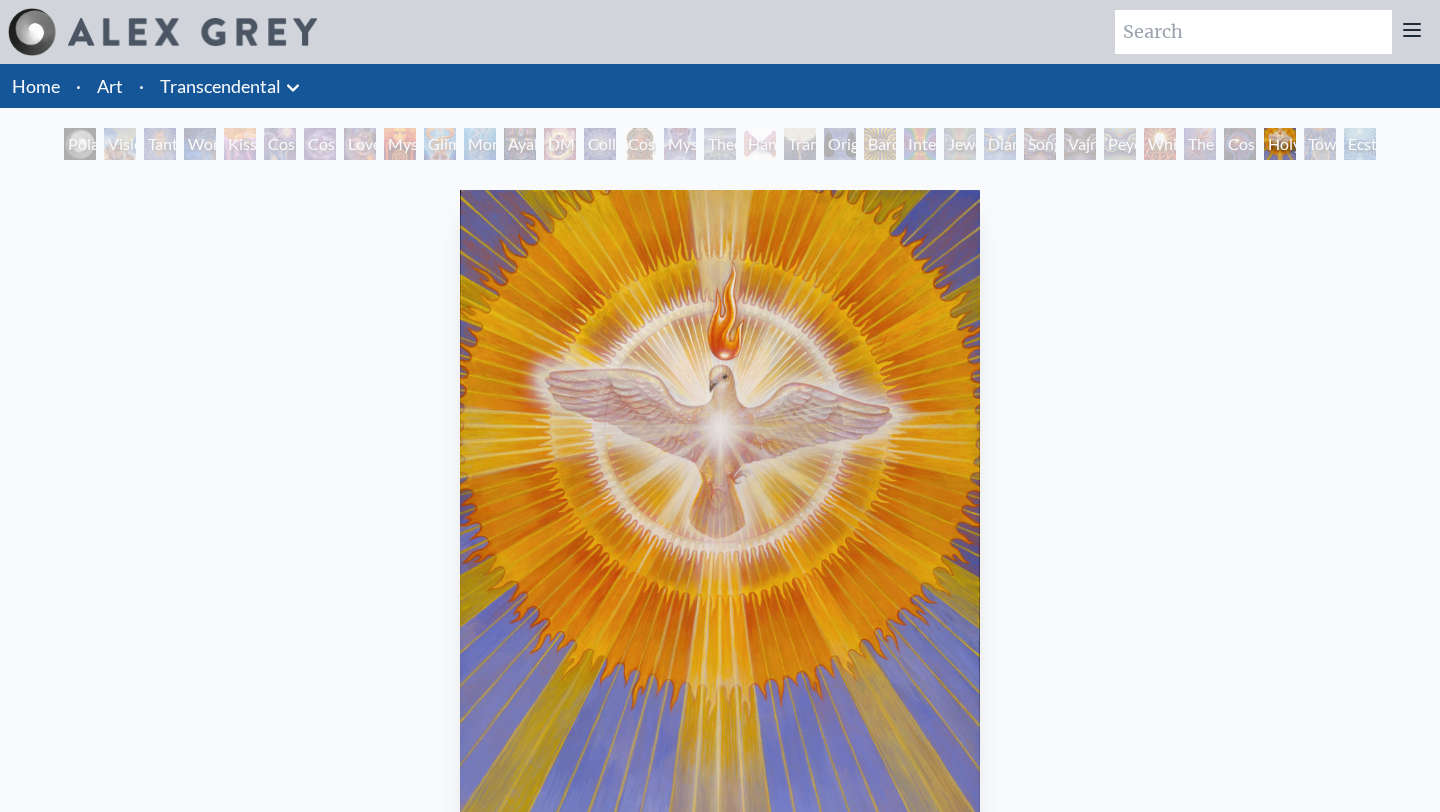 click on "Song of Vajra Being" at bounding box center (1040, 144) 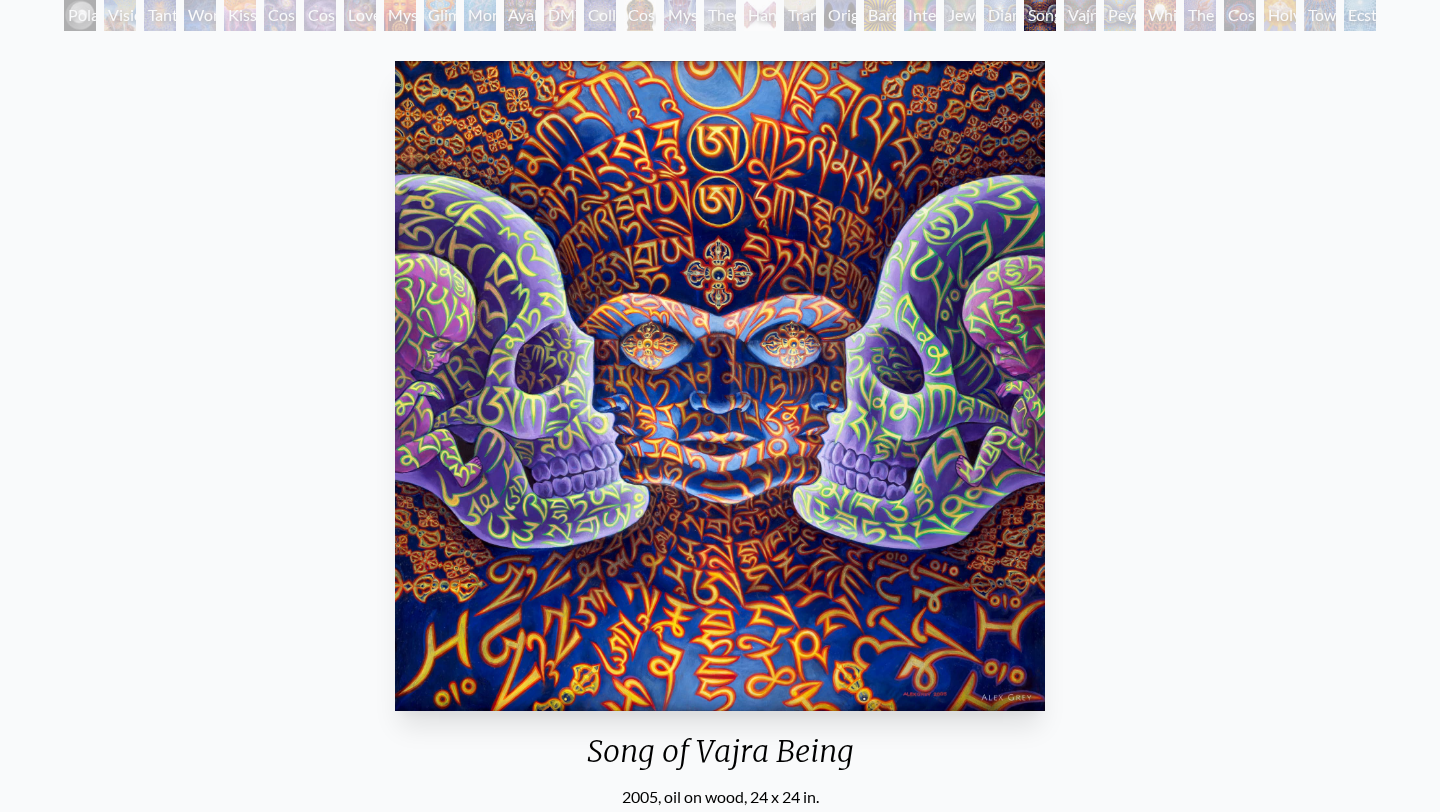 scroll, scrollTop: 0, scrollLeft: 0, axis: both 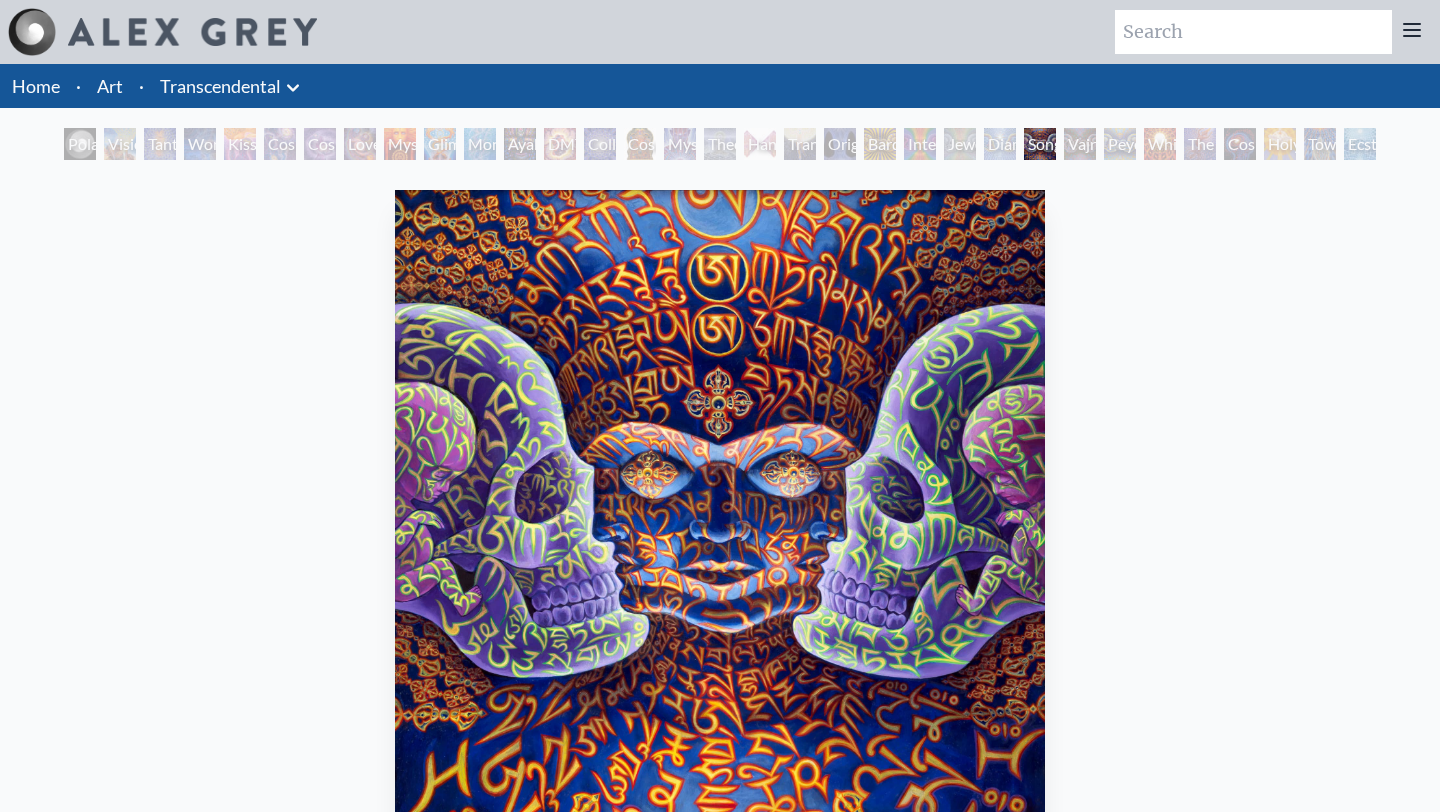 click on "Original Face" at bounding box center [840, 144] 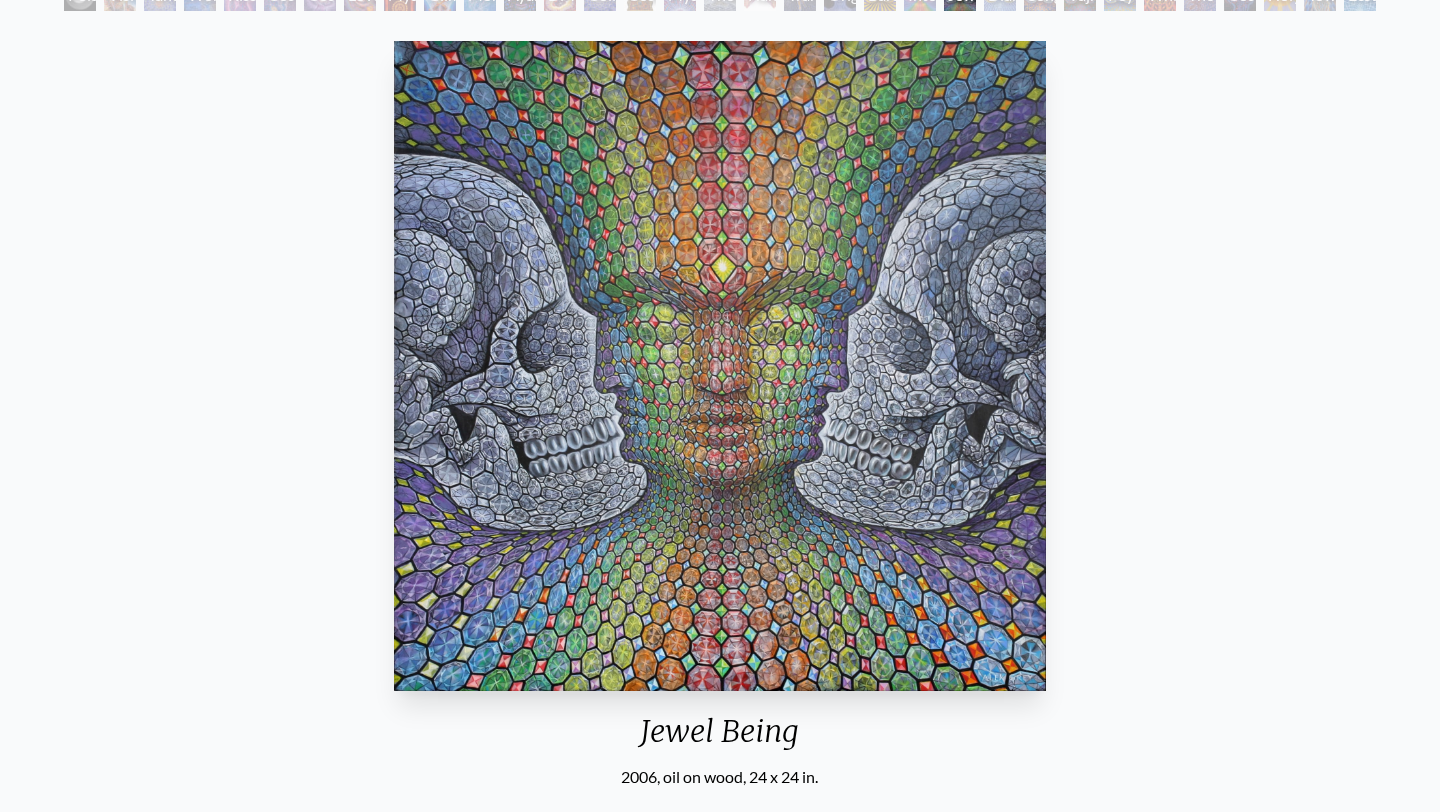 scroll, scrollTop: 151, scrollLeft: 0, axis: vertical 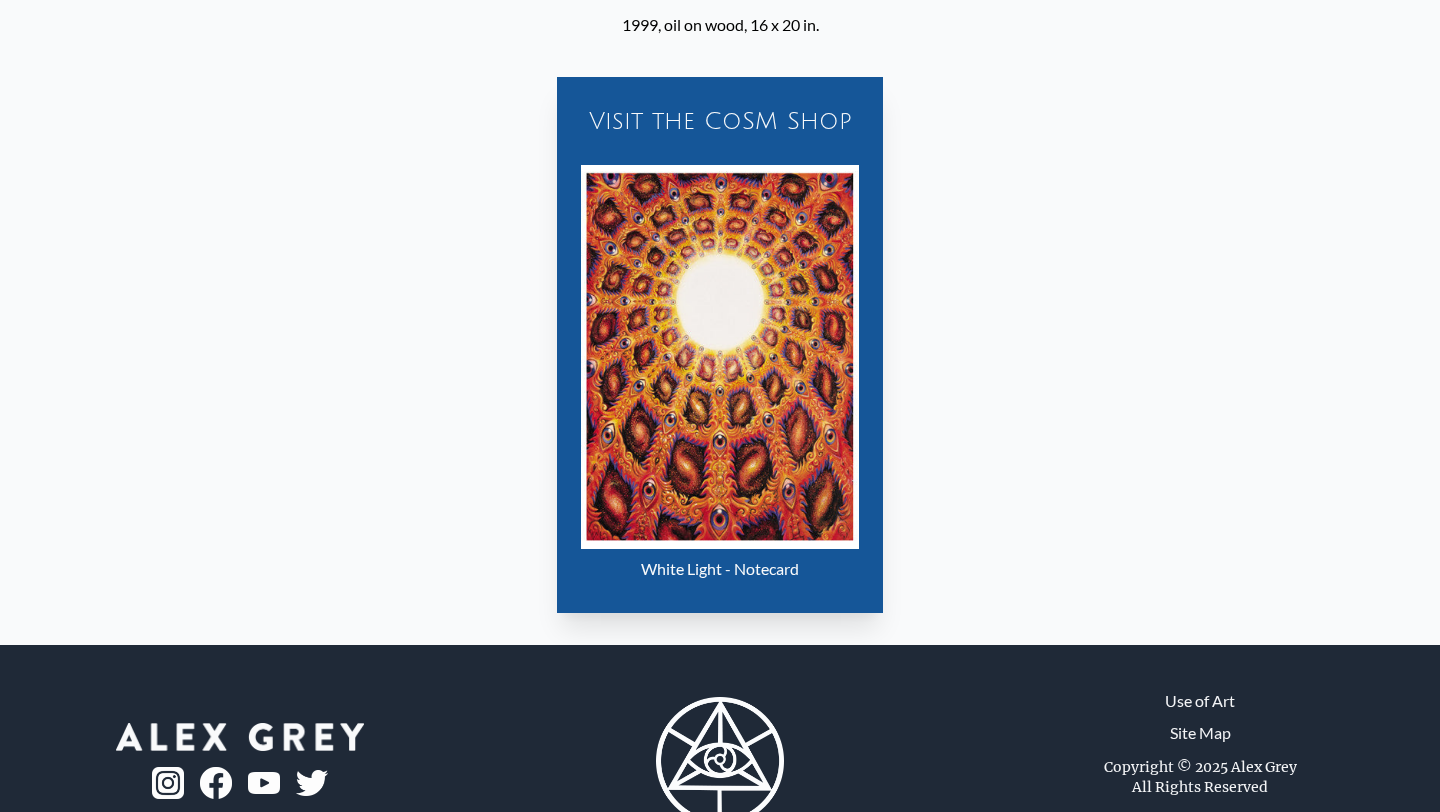 click at bounding box center (720, 357) 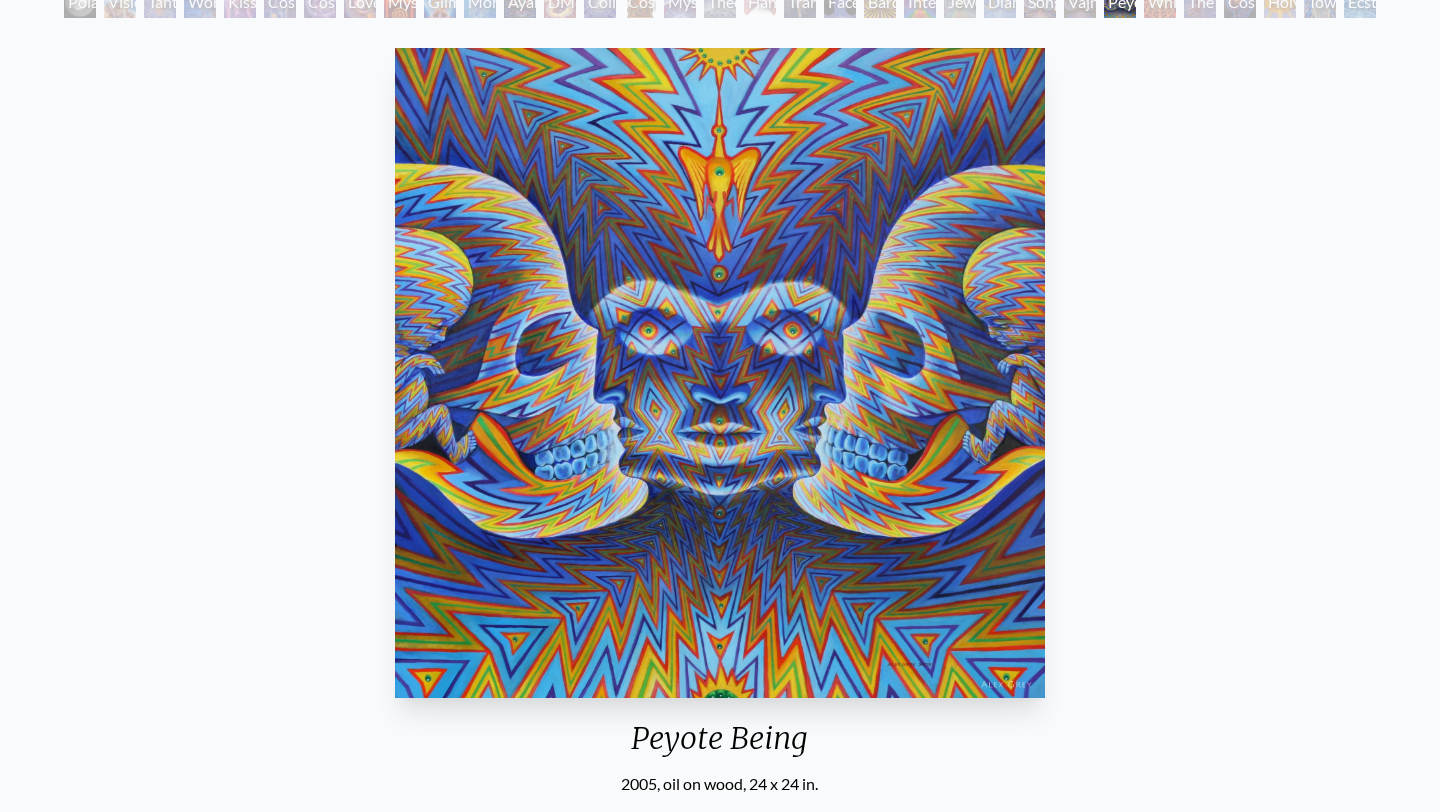 click on "Kiss of the Muse" at bounding box center [240, 2] 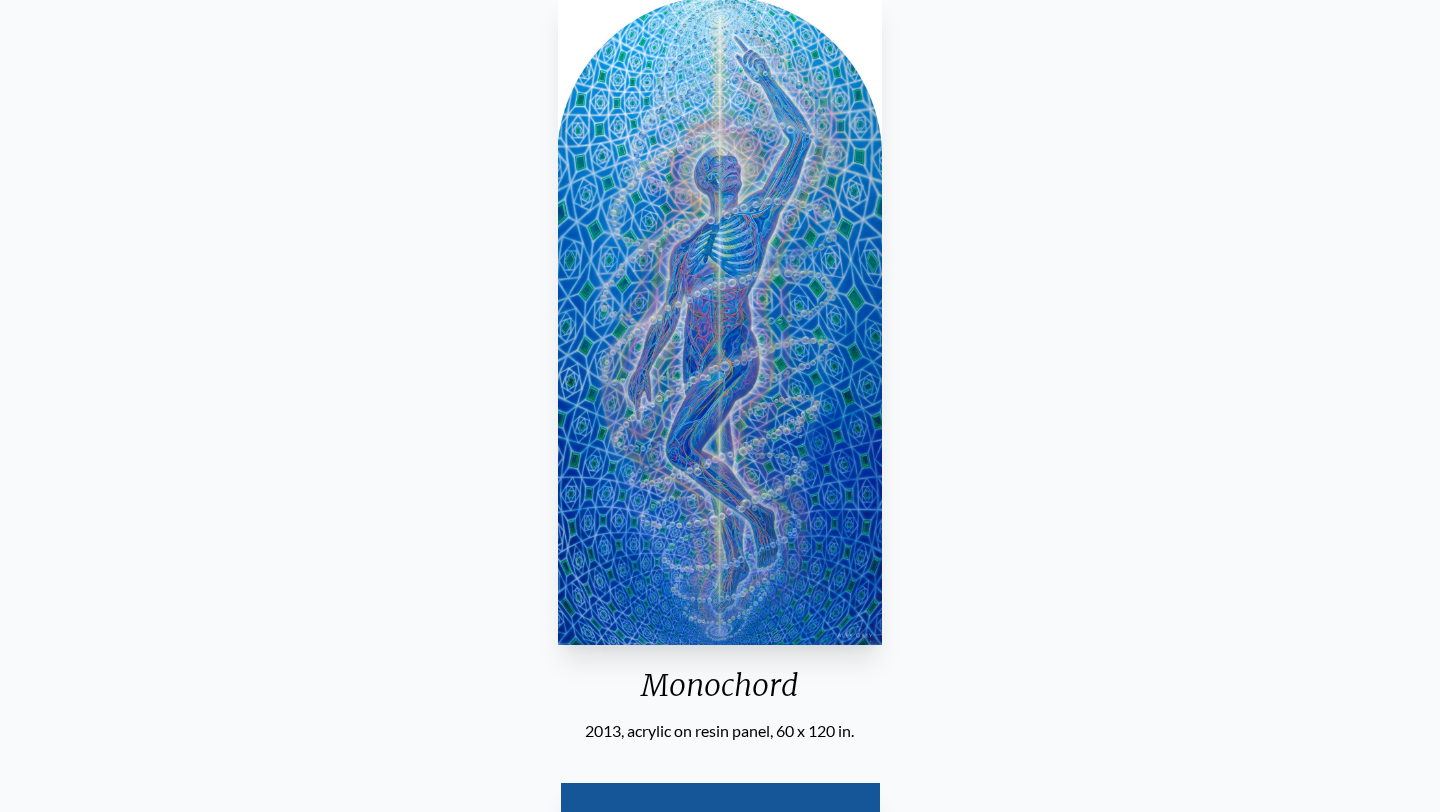 scroll, scrollTop: 0, scrollLeft: 0, axis: both 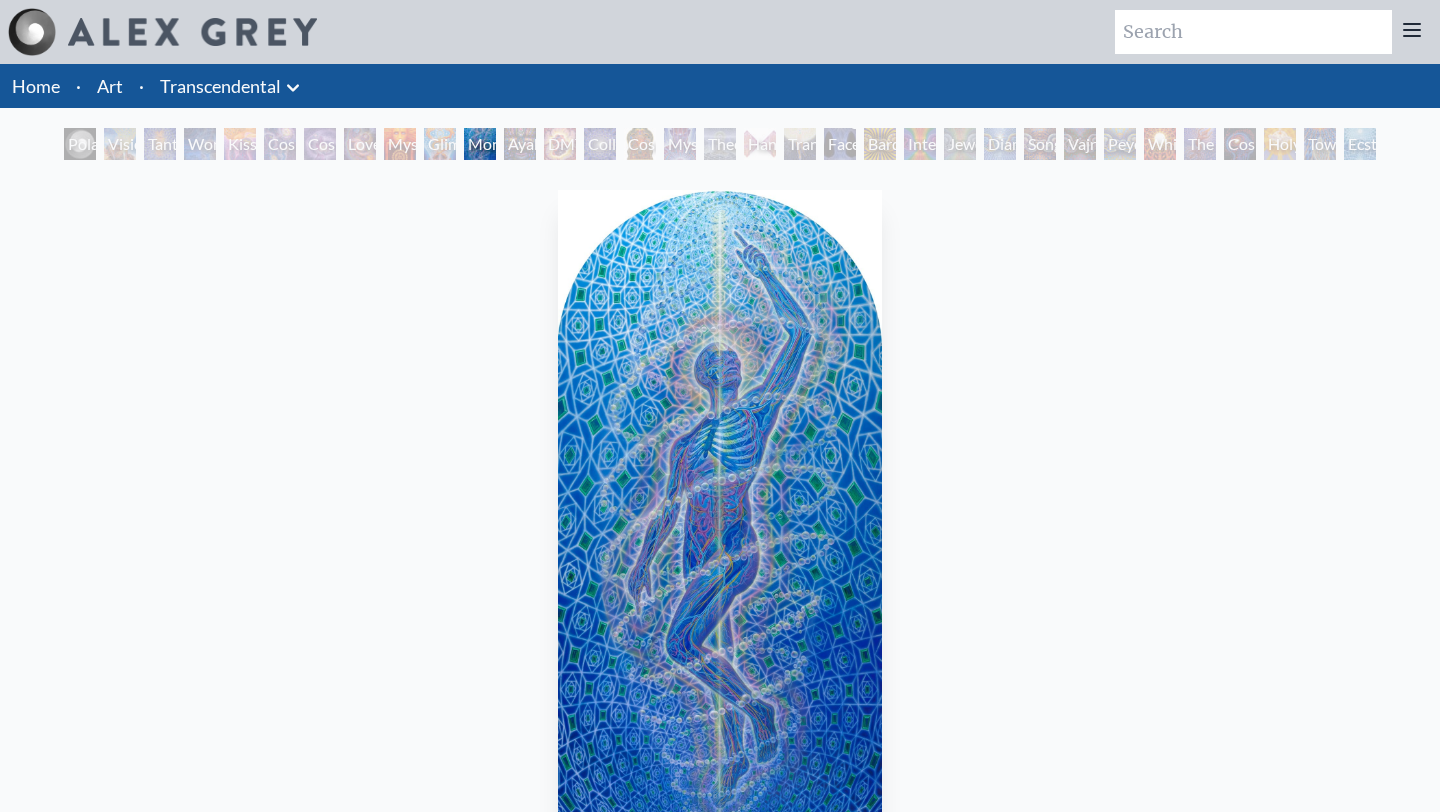 click on "Transcendental" at bounding box center [220, 86] 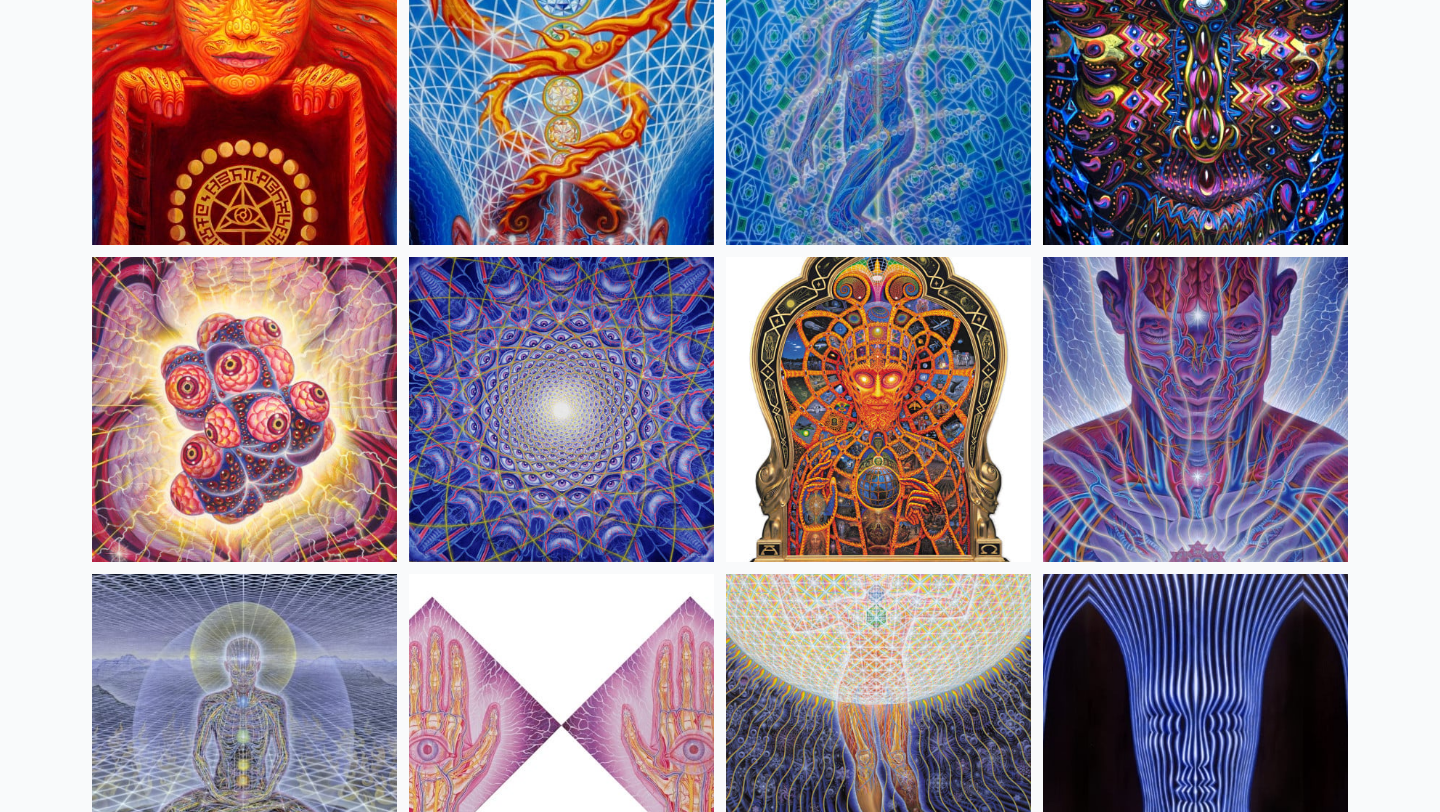 scroll, scrollTop: 0, scrollLeft: 0, axis: both 